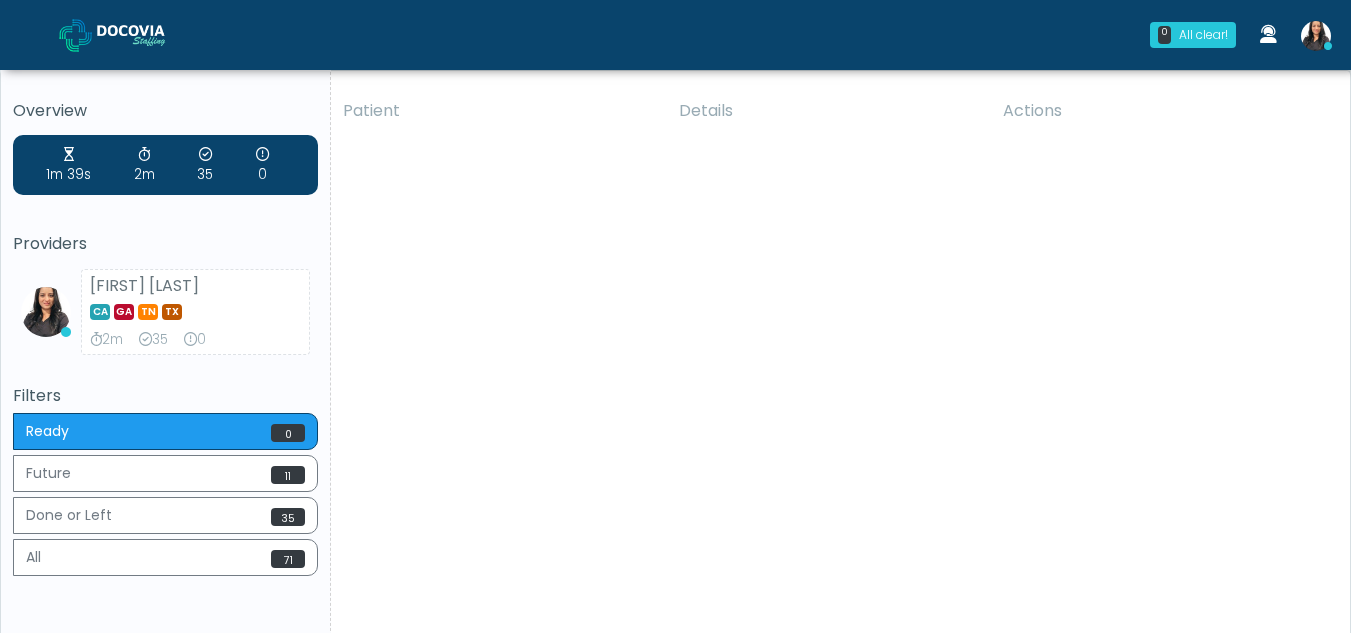 scroll, scrollTop: 0, scrollLeft: 0, axis: both 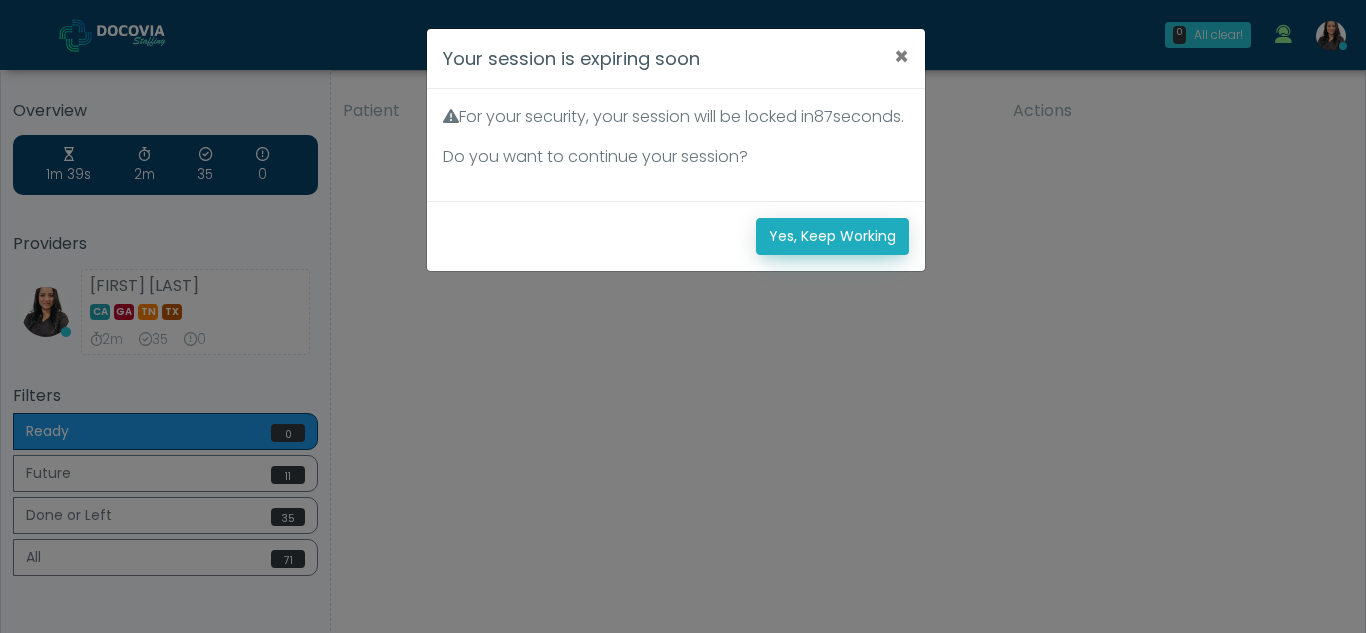 click on "Yes, Keep Working" at bounding box center (832, 236) 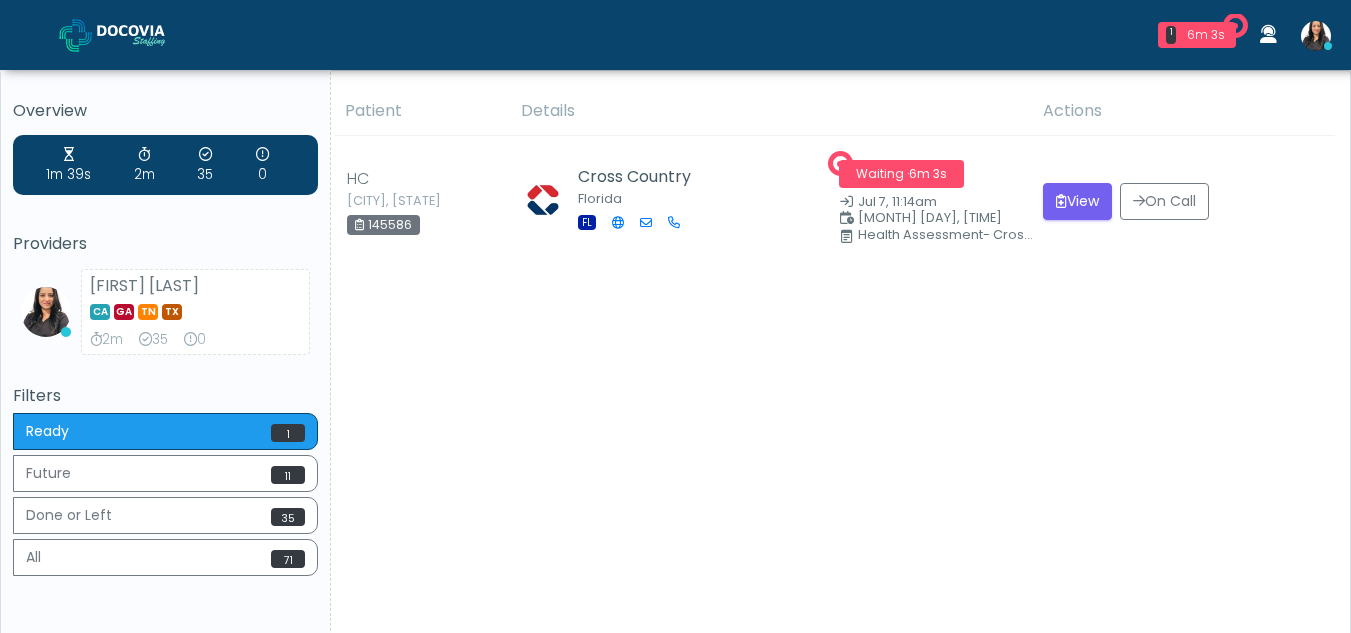 scroll, scrollTop: 0, scrollLeft: 0, axis: both 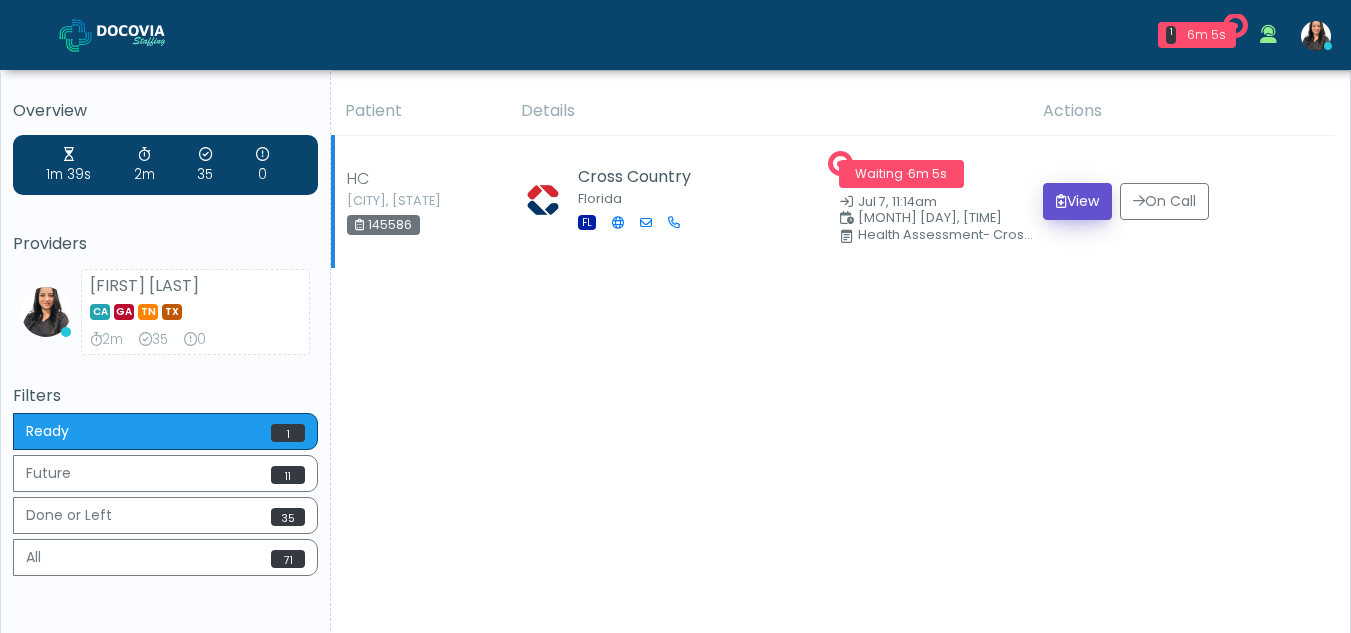 click at bounding box center [1061, 201] 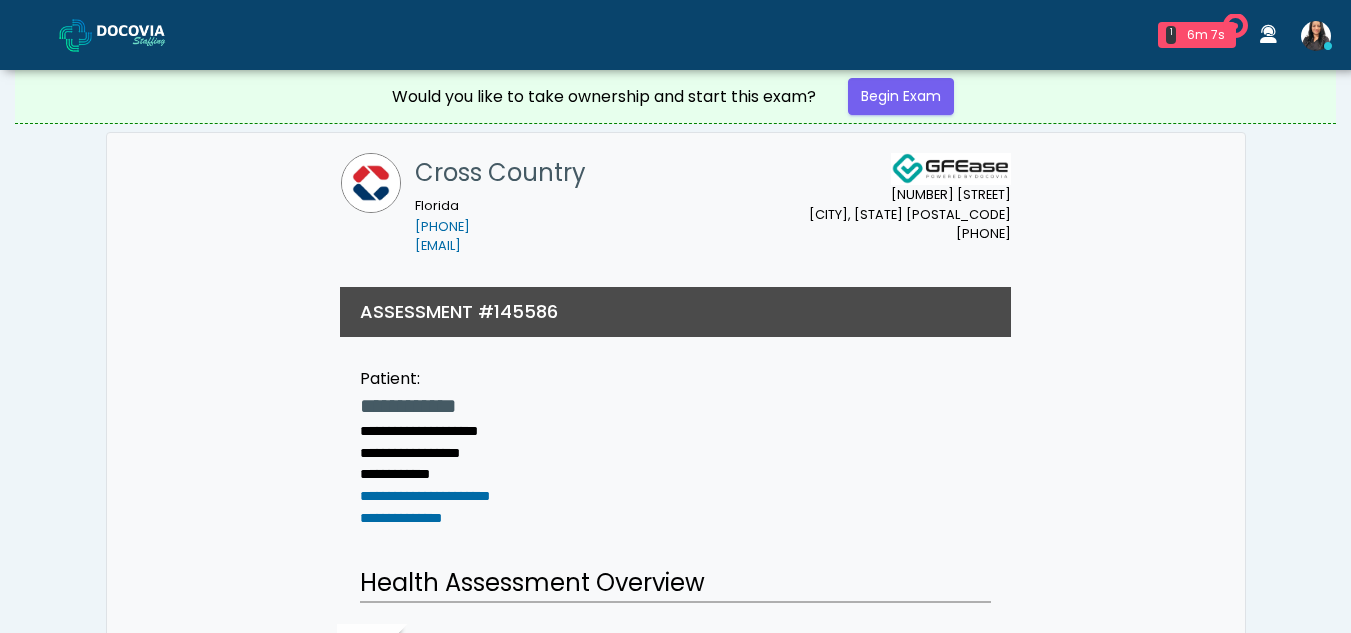scroll, scrollTop: 0, scrollLeft: 0, axis: both 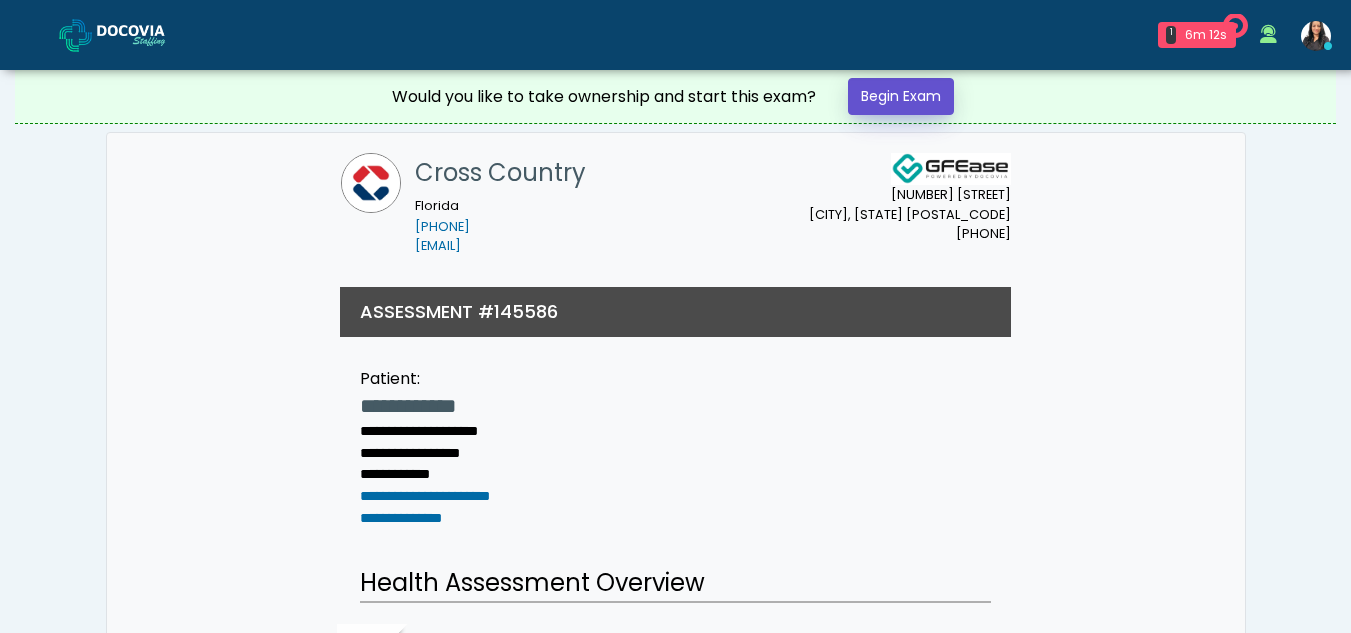 click on "Begin Exam" at bounding box center [901, 96] 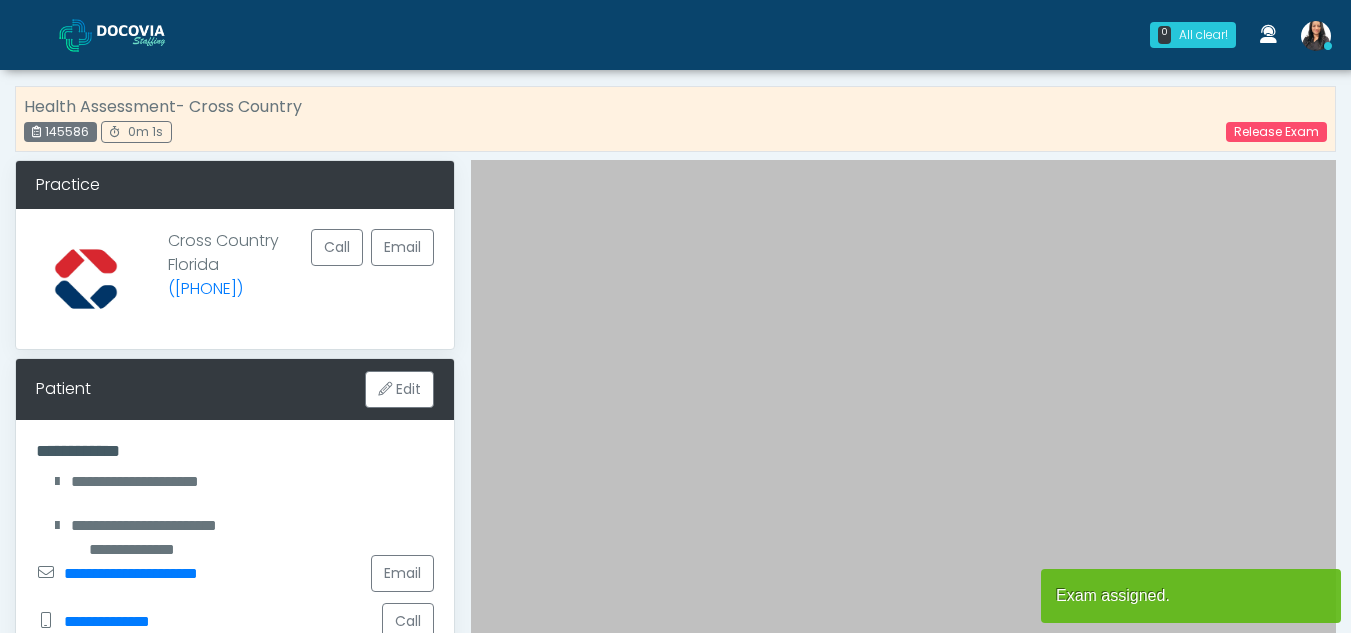 scroll, scrollTop: 0, scrollLeft: 0, axis: both 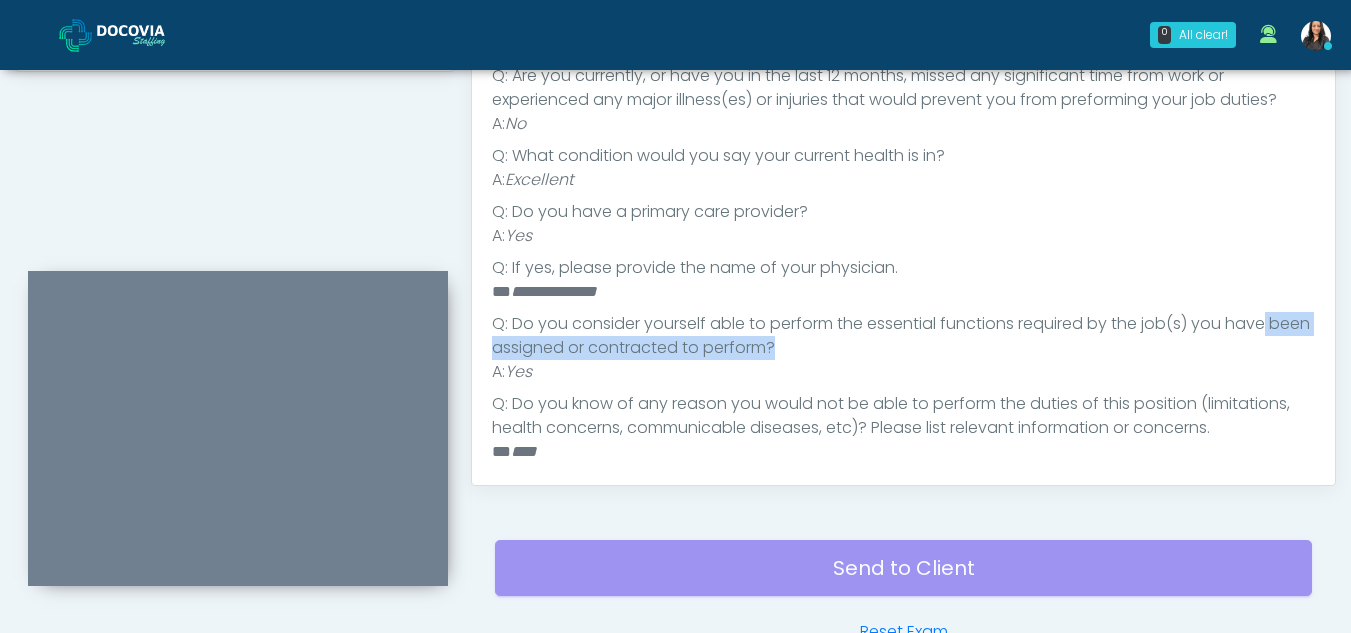 drag, startPoint x: 1321, startPoint y: 340, endPoint x: 1312, endPoint y: 292, distance: 48.83646 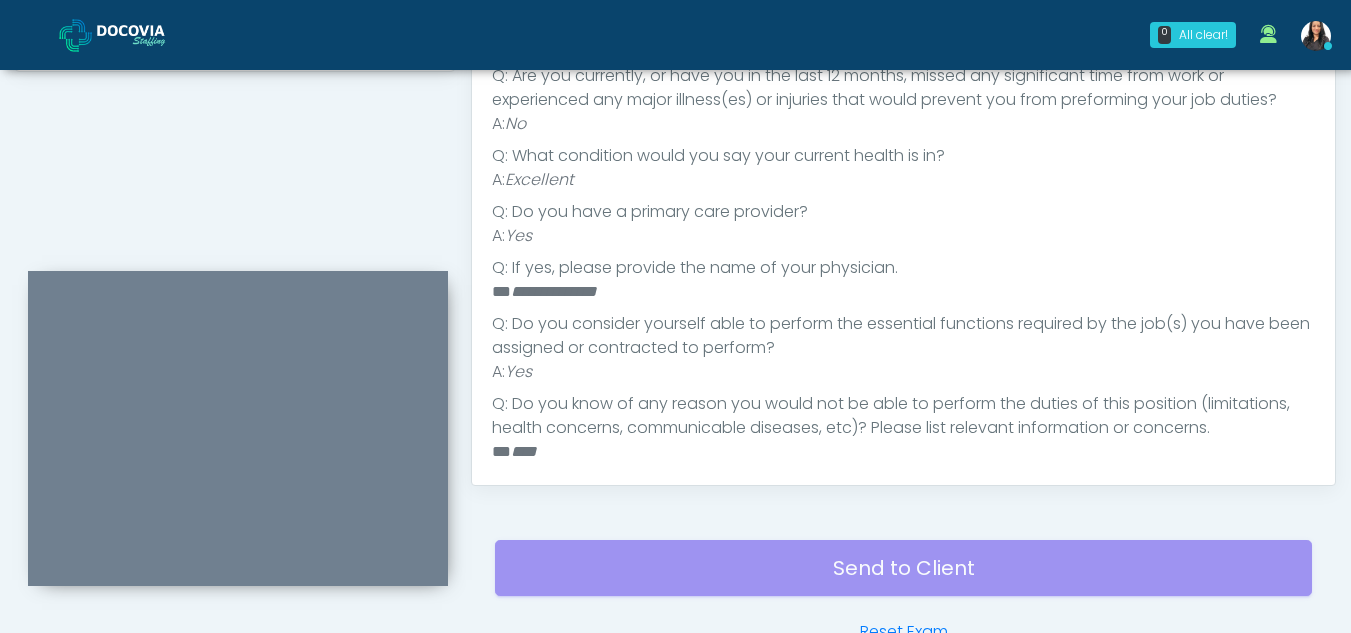 click on "Q: If yes, please provide the name of your physician." at bounding box center [903, 268] 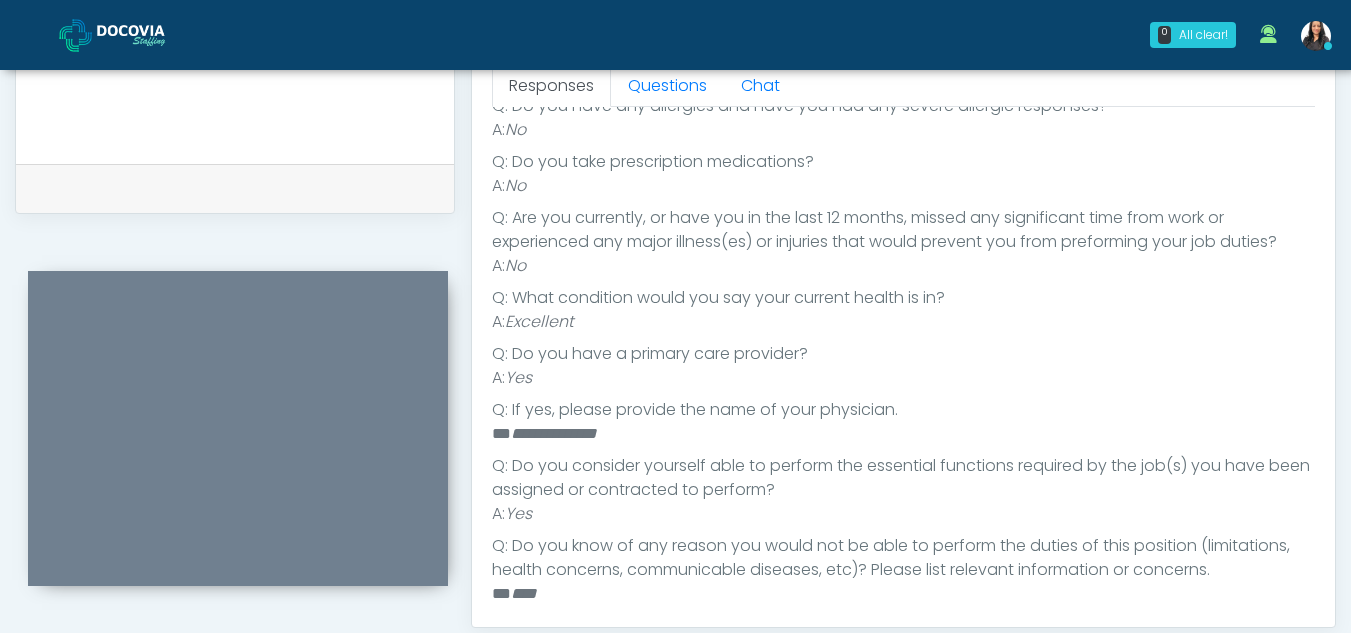 scroll, scrollTop: 725, scrollLeft: 0, axis: vertical 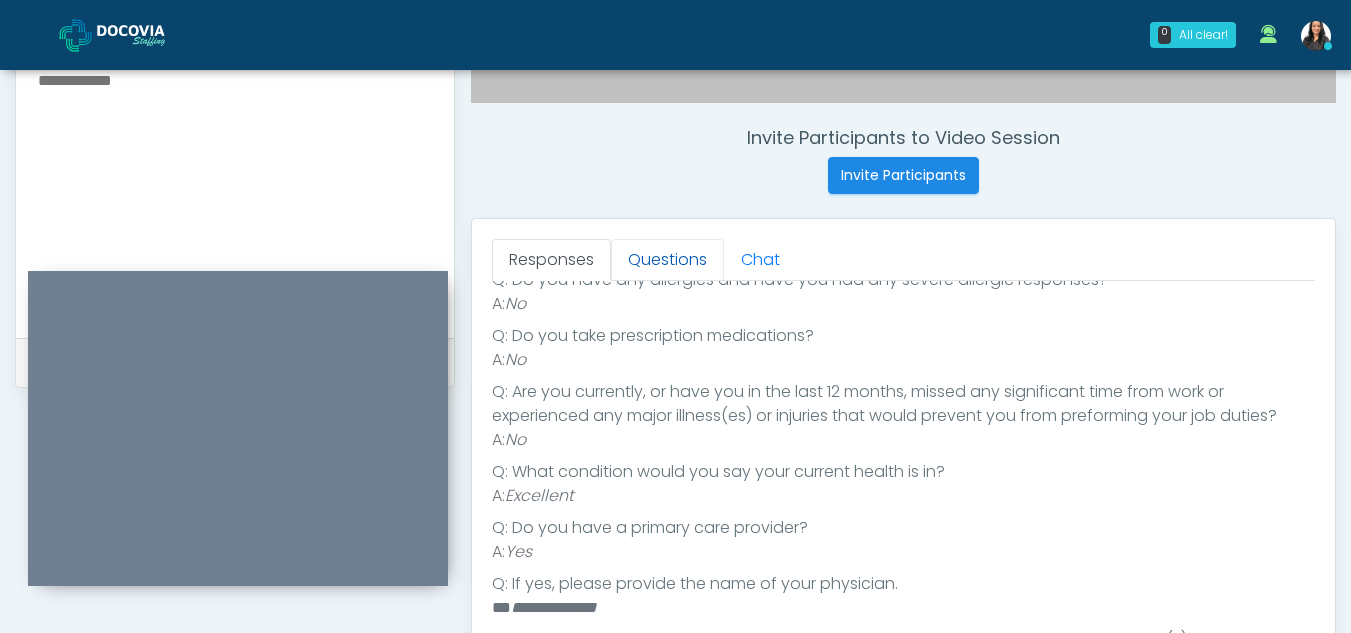 click on "Questions" at bounding box center (667, 260) 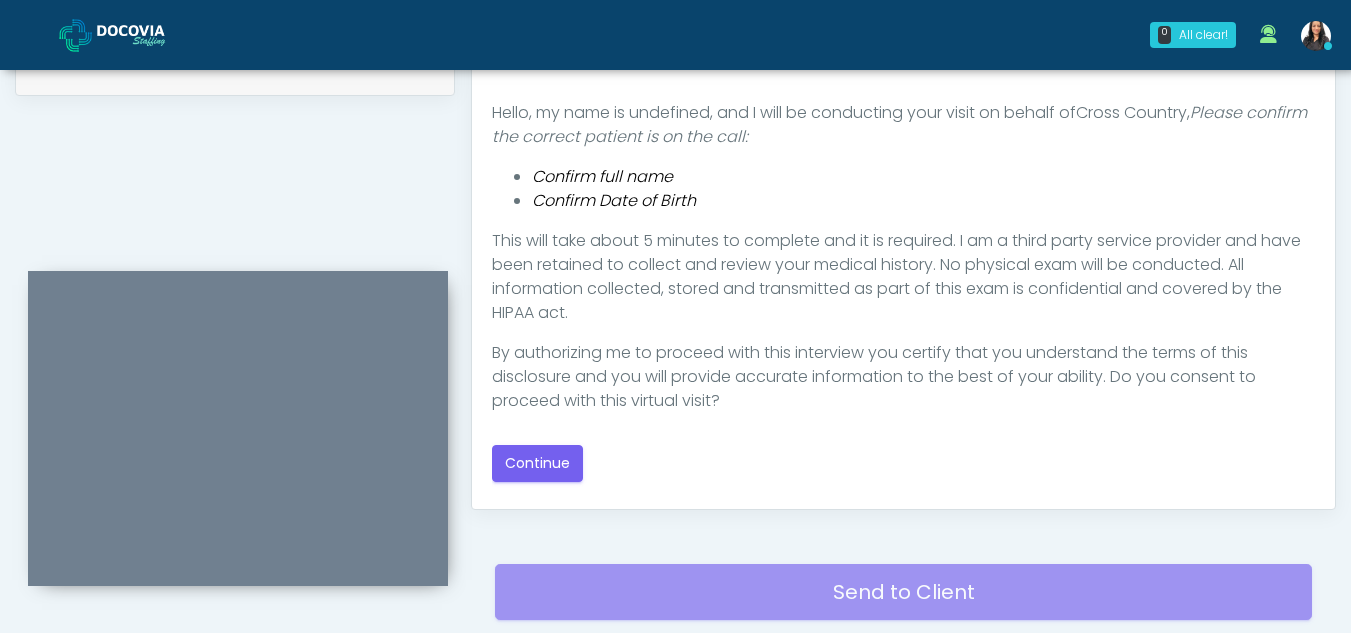 scroll, scrollTop: 1071, scrollLeft: 0, axis: vertical 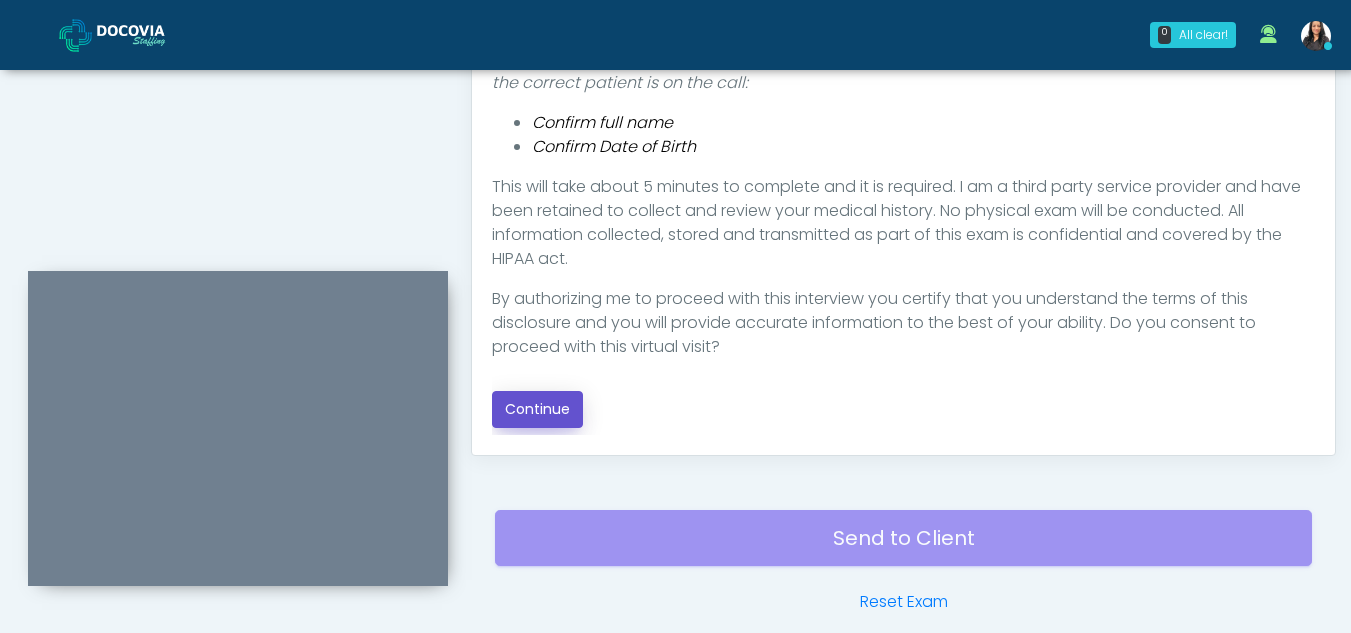 click on "Continue" at bounding box center [537, 409] 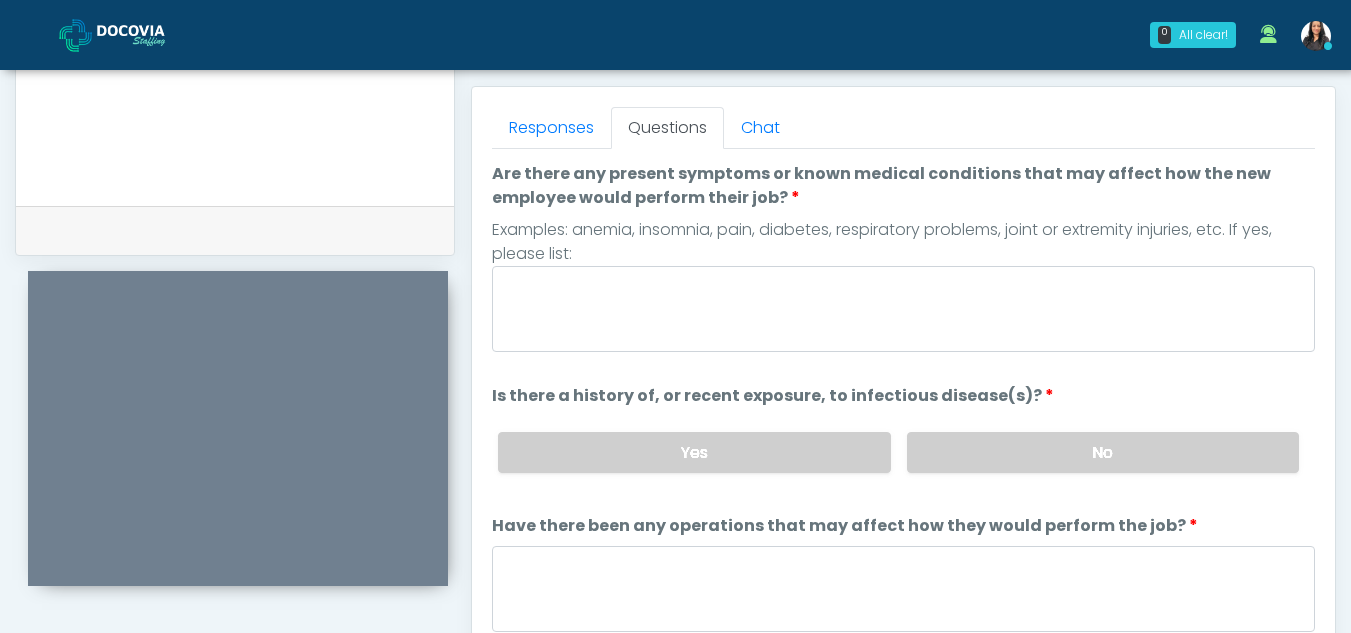 scroll, scrollTop: 848, scrollLeft: 0, axis: vertical 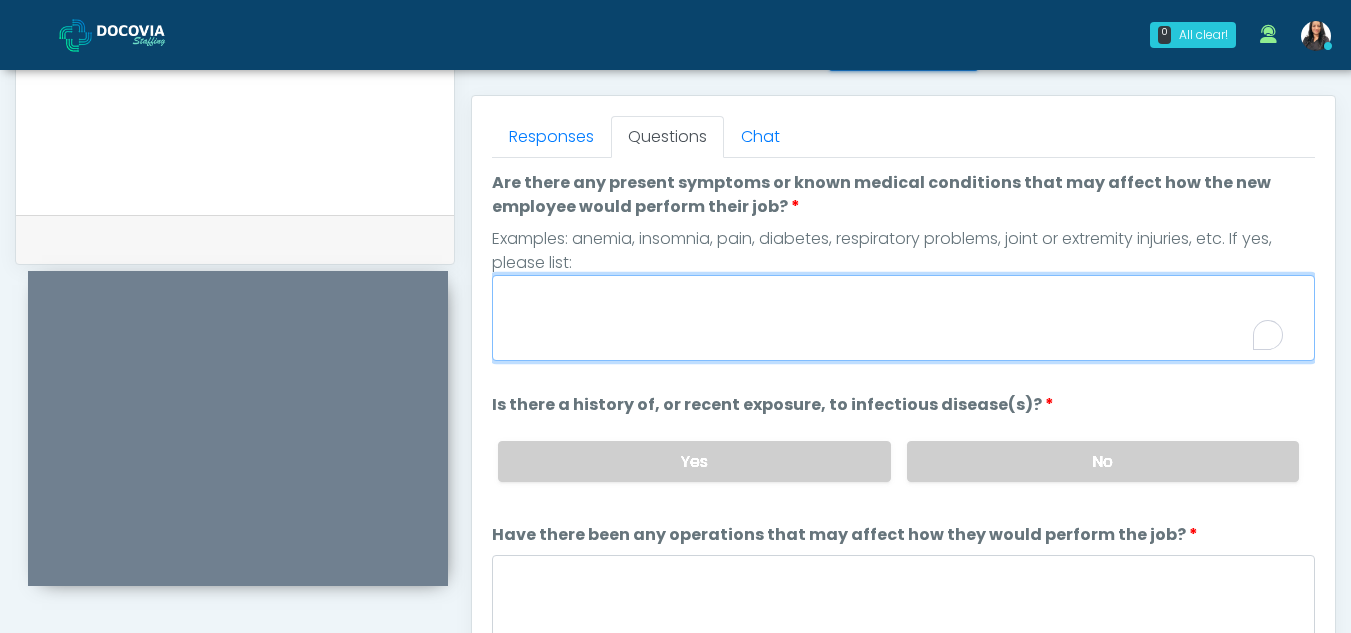 click on "Are there any present symptoms or known medical conditions that may affect how the new employee would perform their job?" at bounding box center [903, 318] 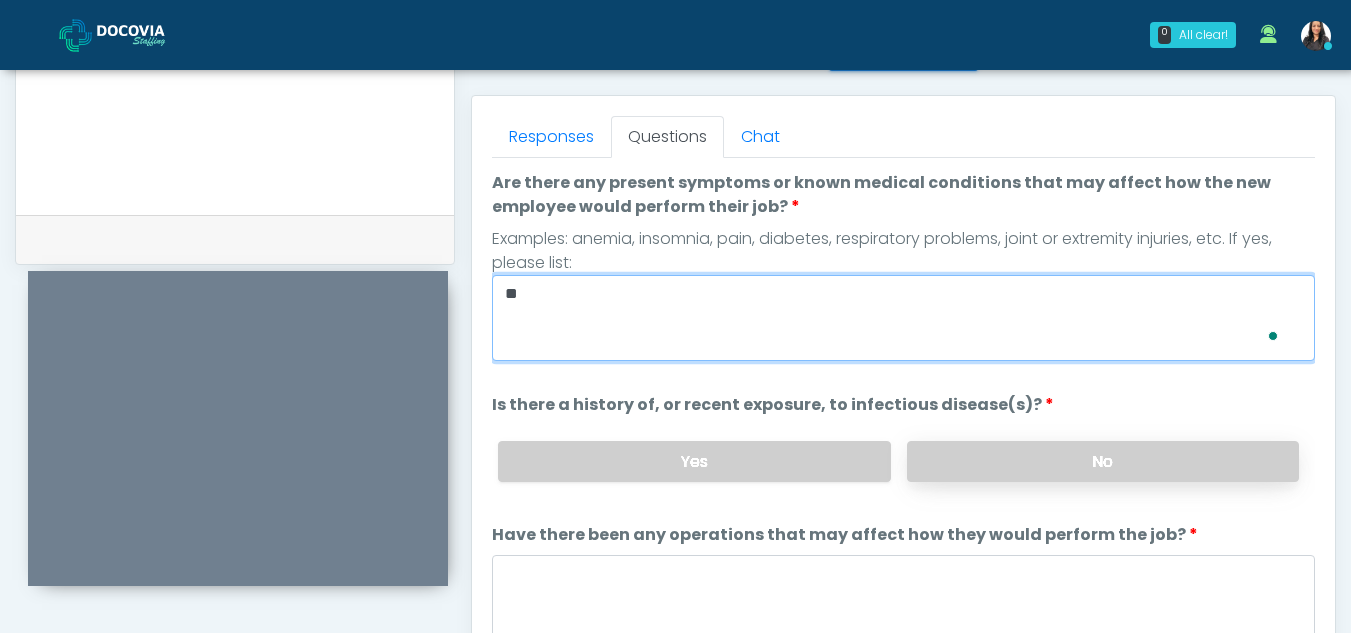 type on "**" 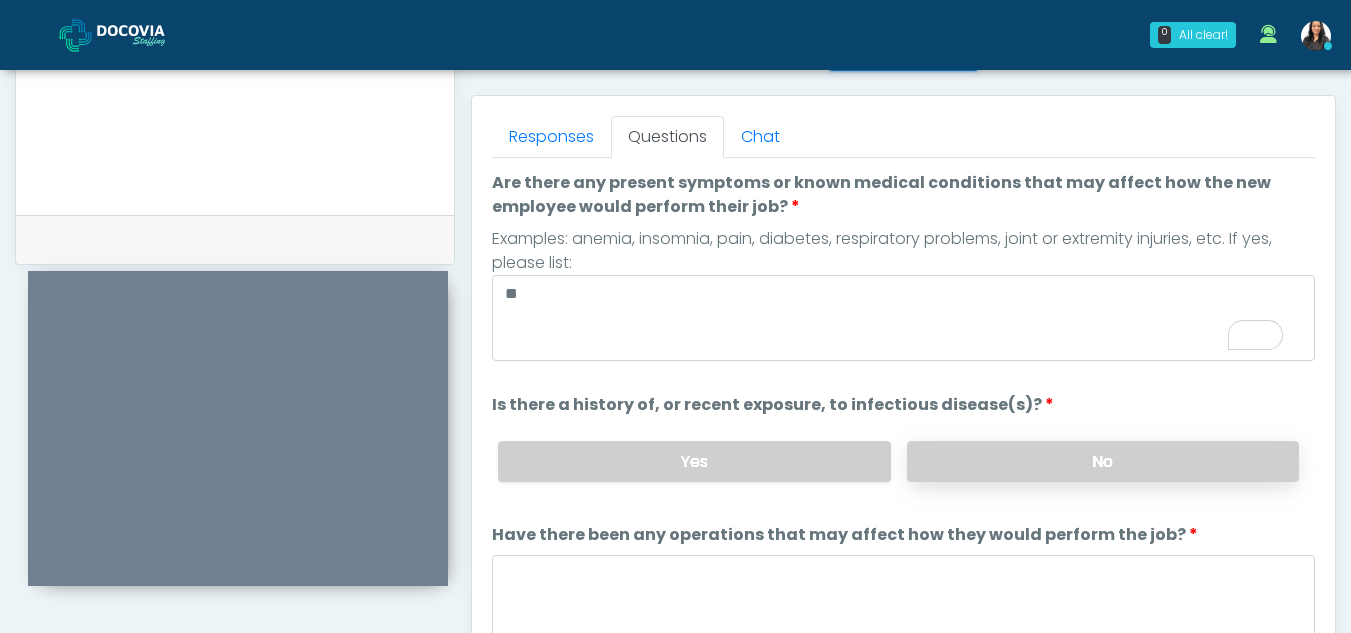 click on "No" at bounding box center (1103, 461) 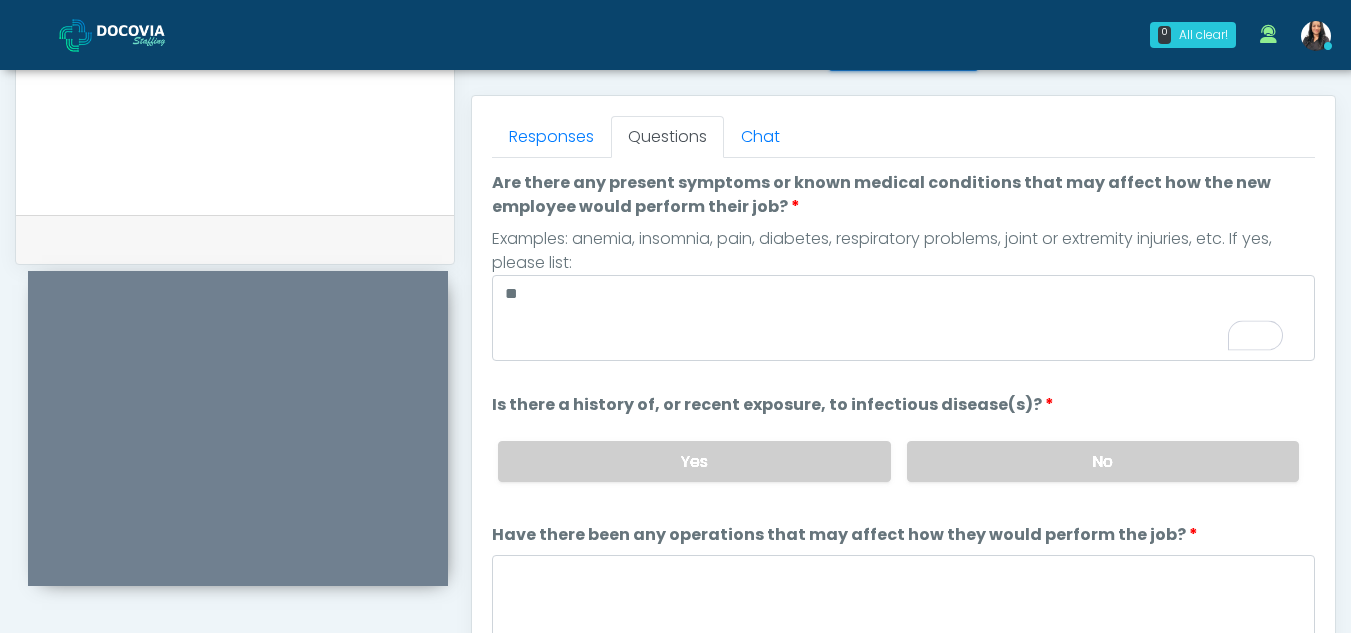 scroll, scrollTop: 83, scrollLeft: 0, axis: vertical 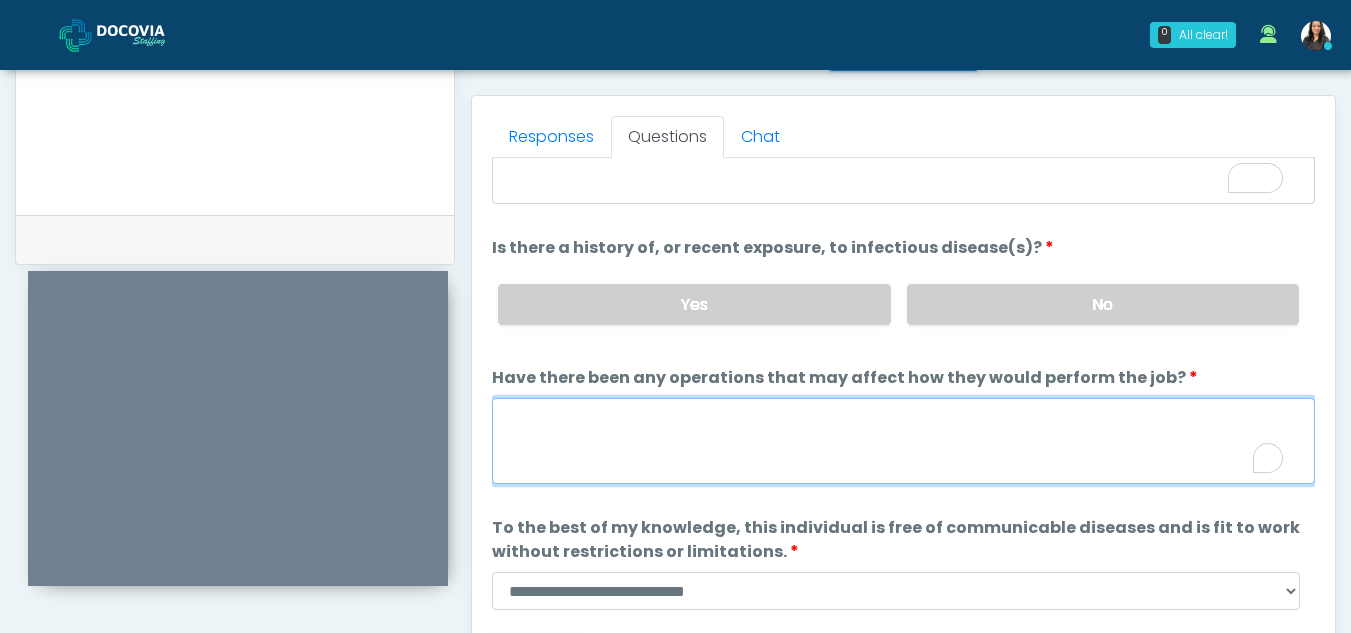 click on "Have there been any operations that may affect how they would perform the job?" at bounding box center (903, 441) 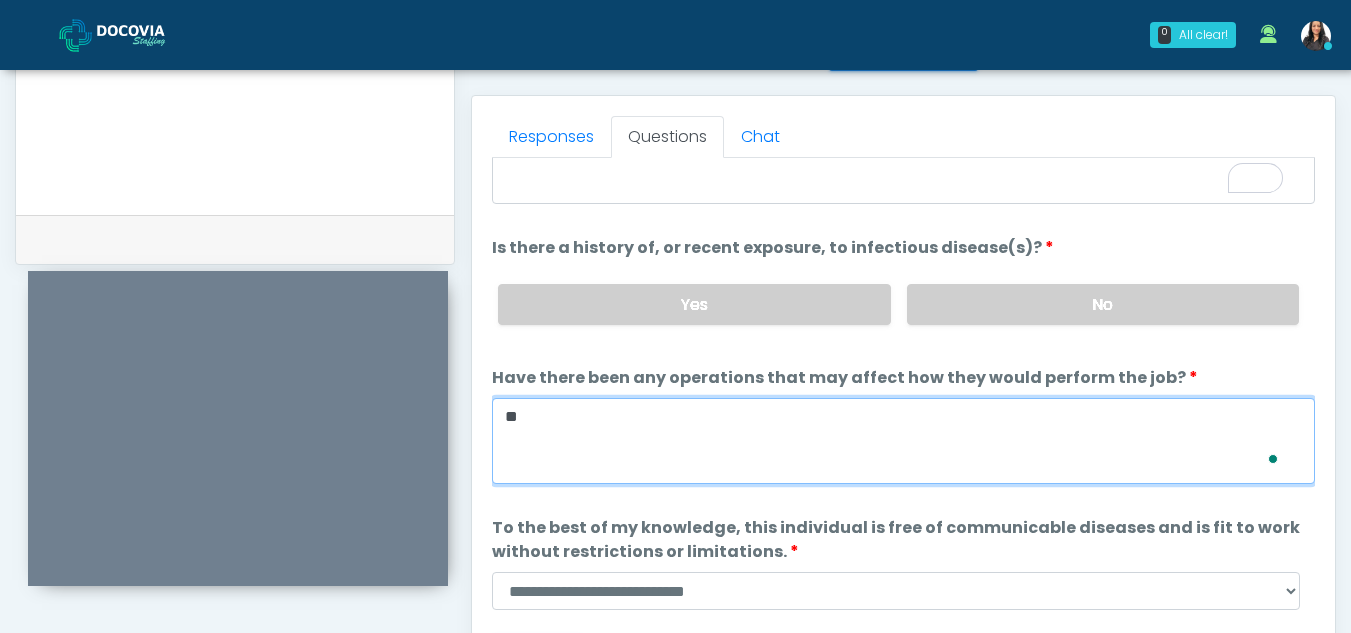 scroll, scrollTop: 157, scrollLeft: 0, axis: vertical 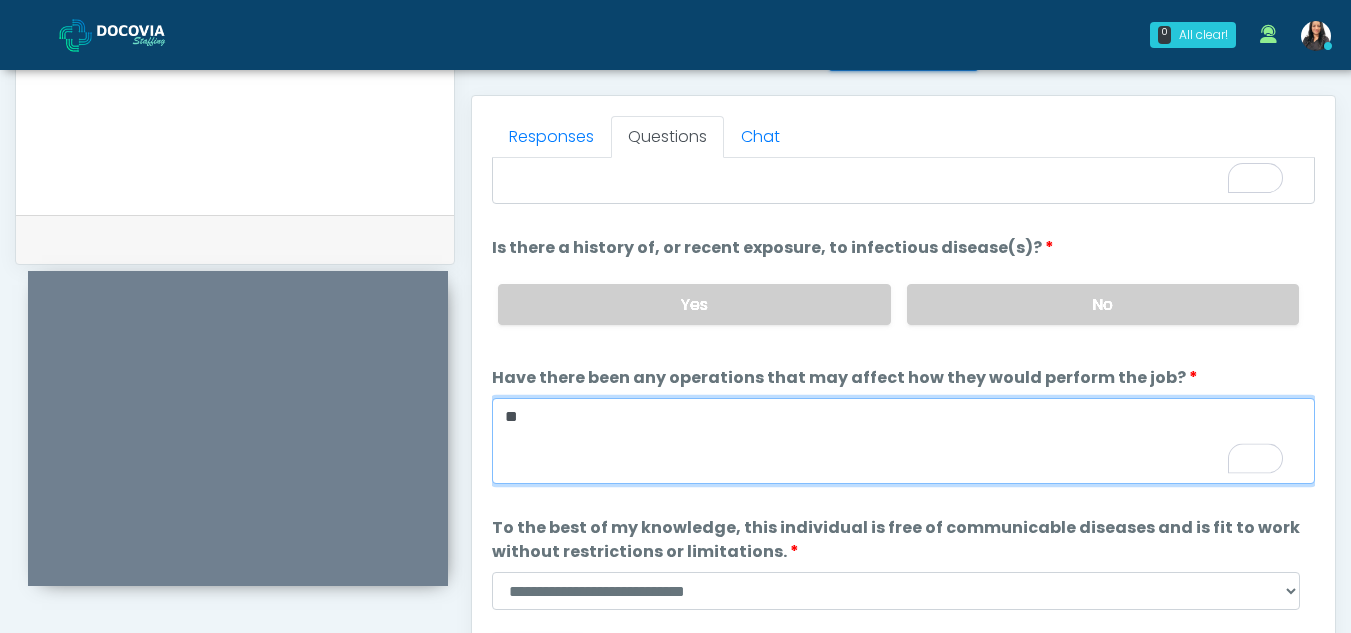 type on "**" 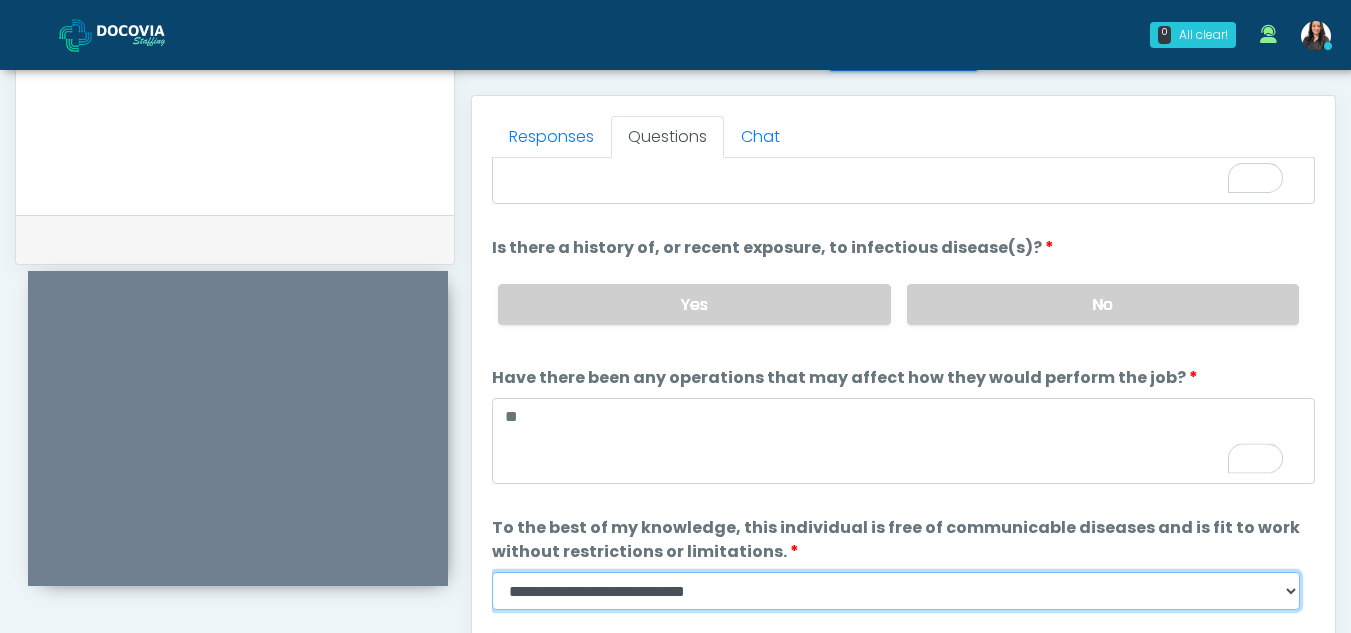 click on "**********" at bounding box center [896, 591] 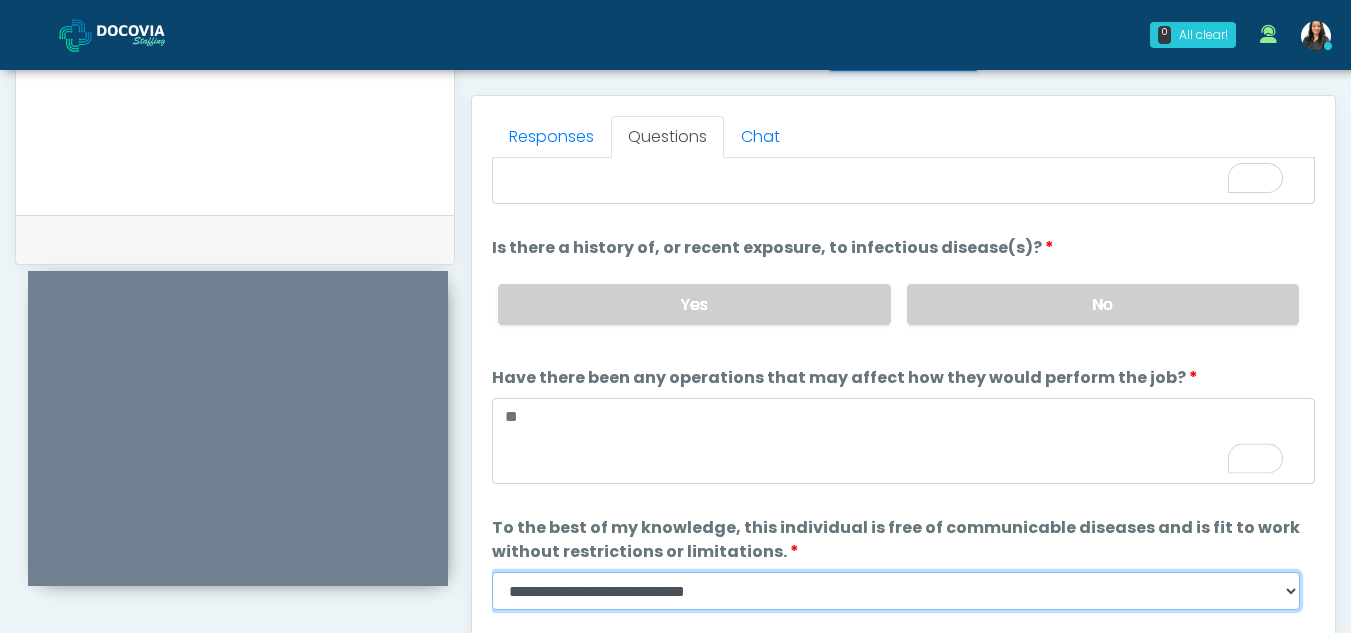 select on "******" 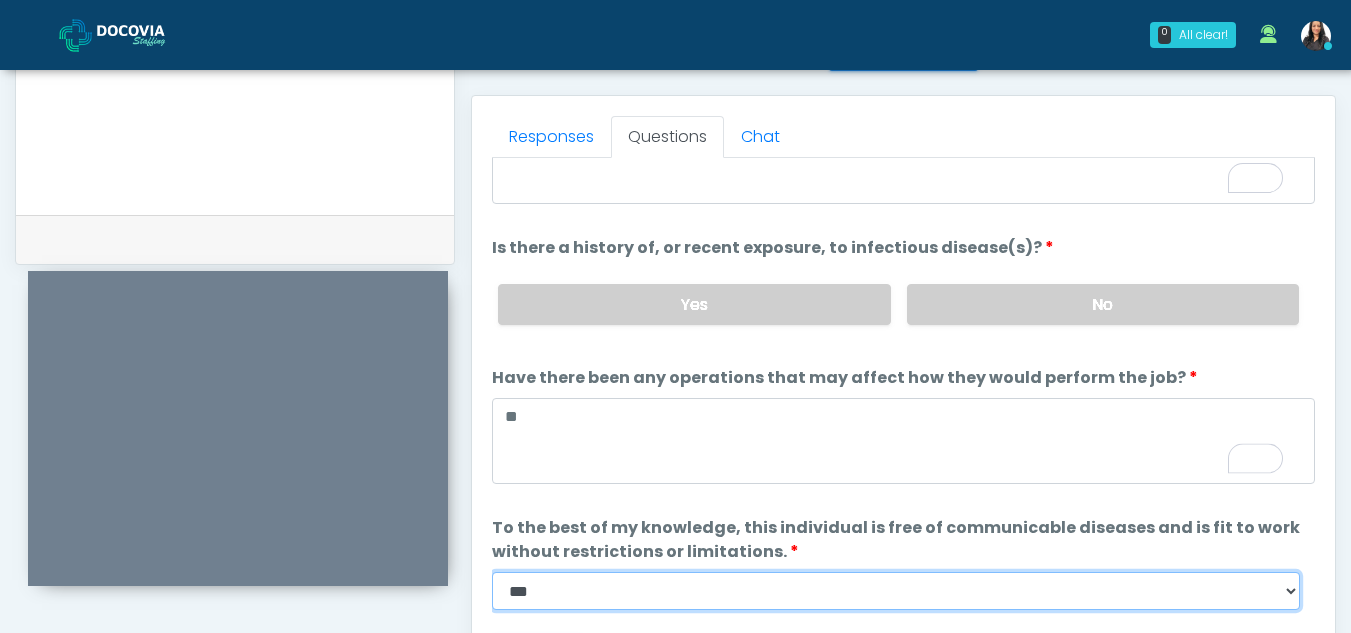 click on "**********" at bounding box center [896, 591] 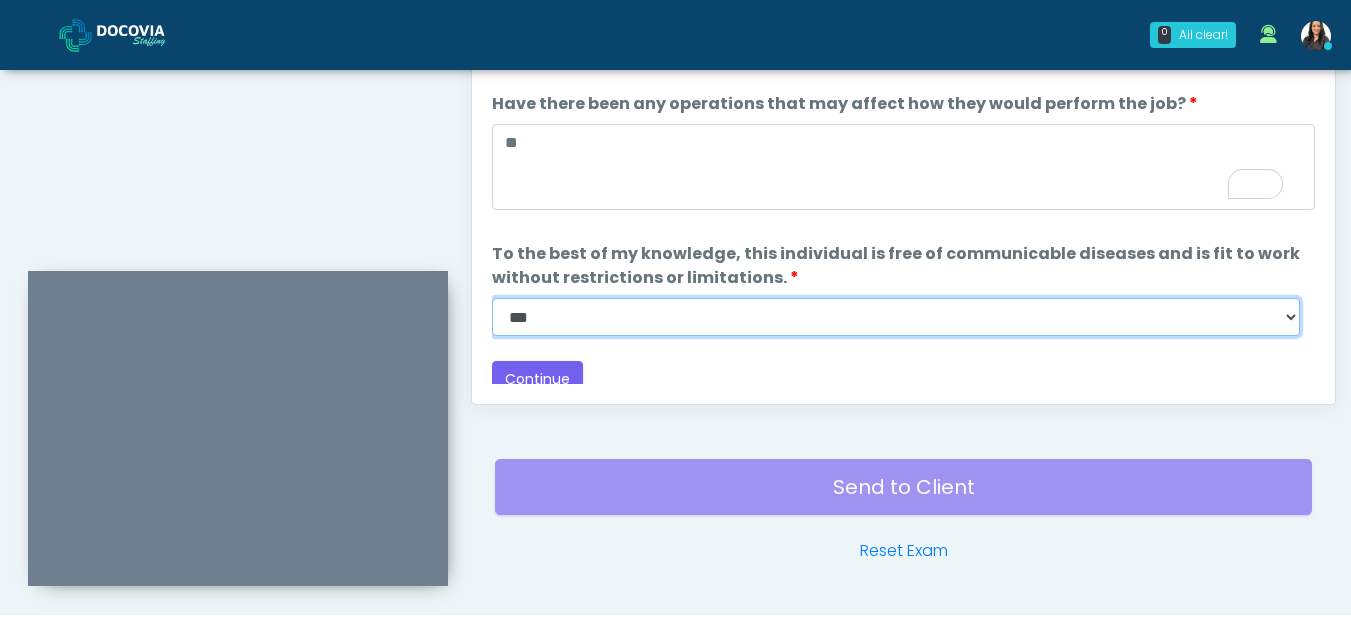 scroll, scrollTop: 1125, scrollLeft: 0, axis: vertical 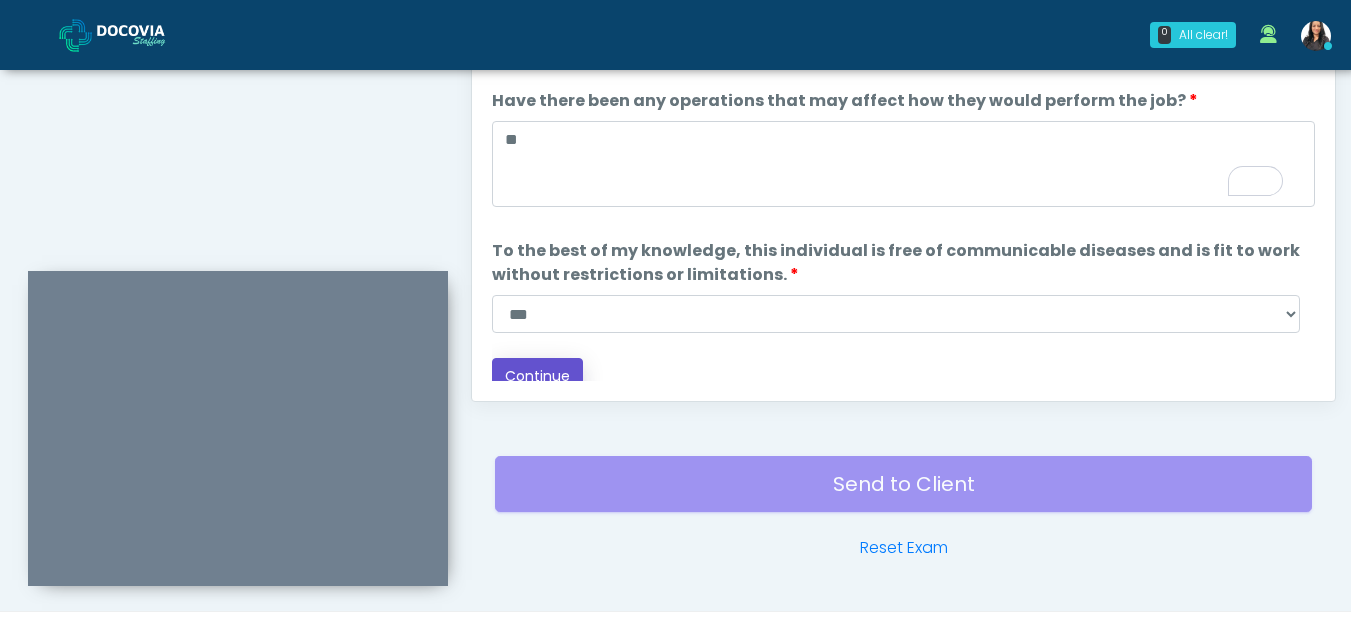 click on "Continue" at bounding box center [537, 376] 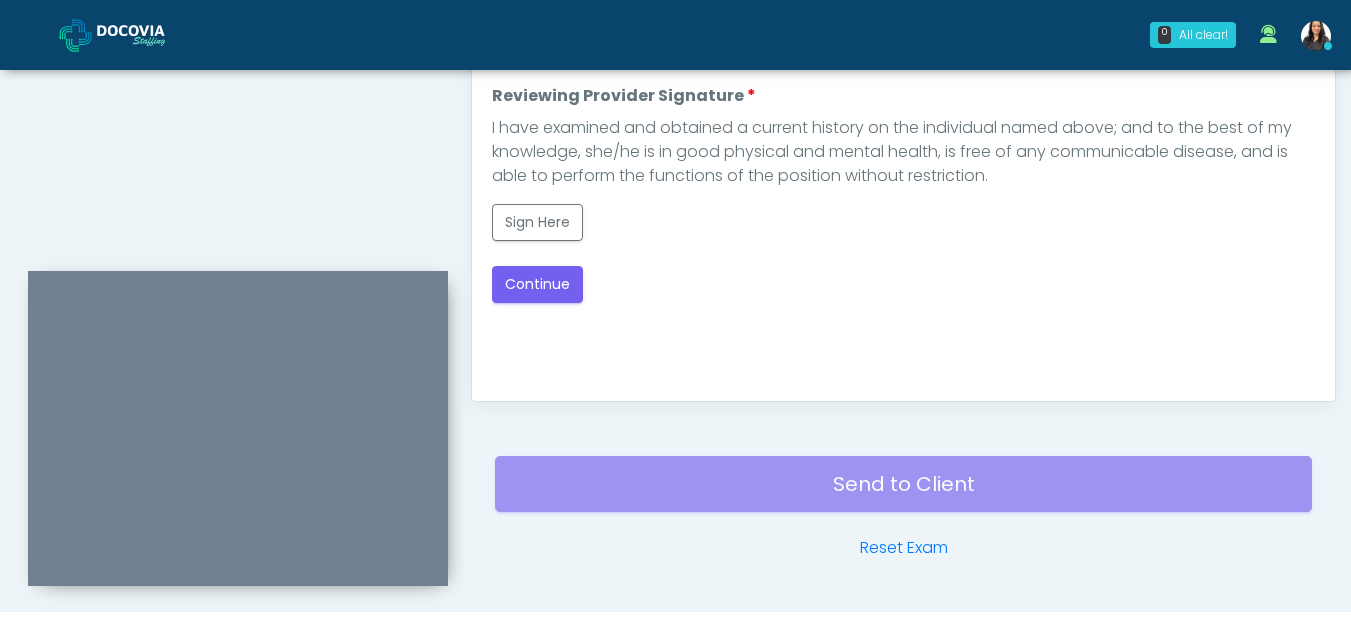 scroll, scrollTop: 0, scrollLeft: 0, axis: both 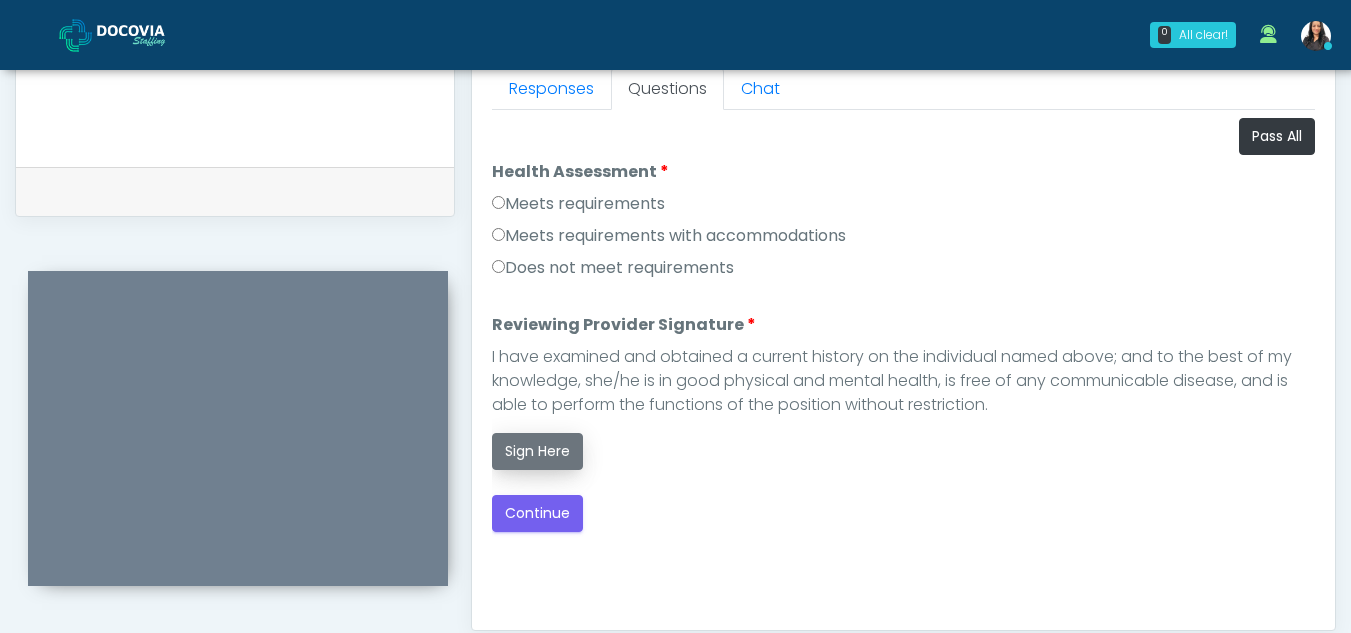 click on "Sign Here" at bounding box center [537, 451] 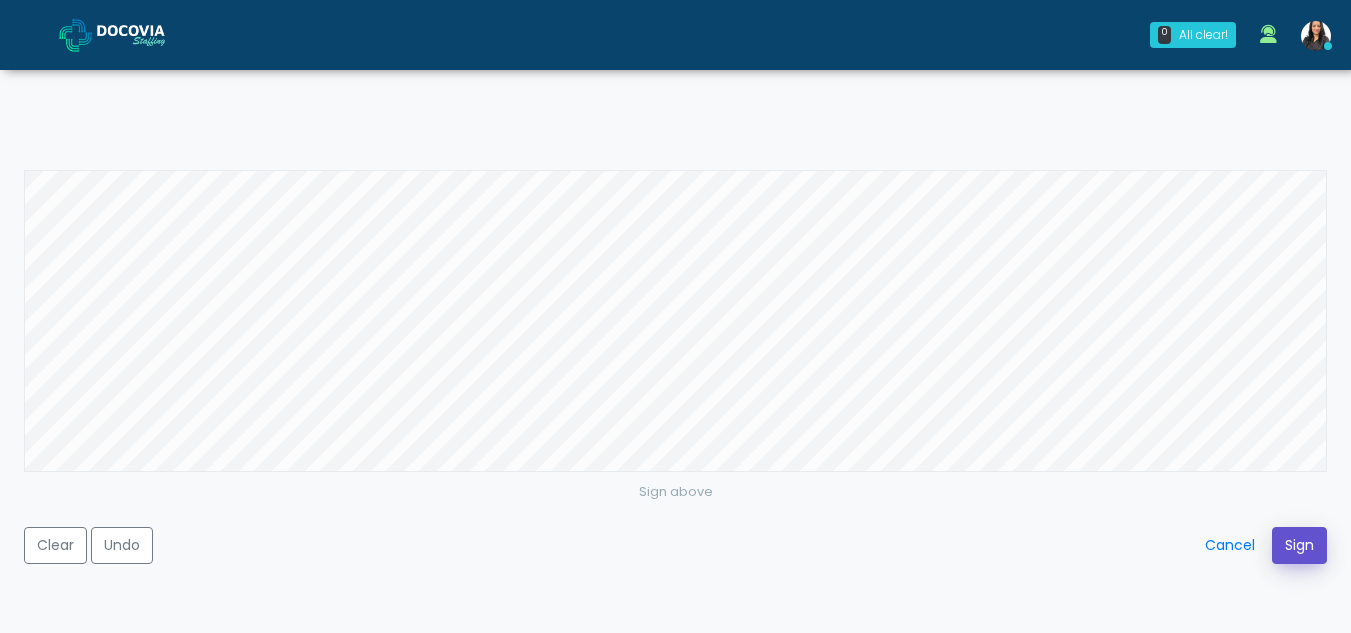 click on "Sign" at bounding box center [1299, 545] 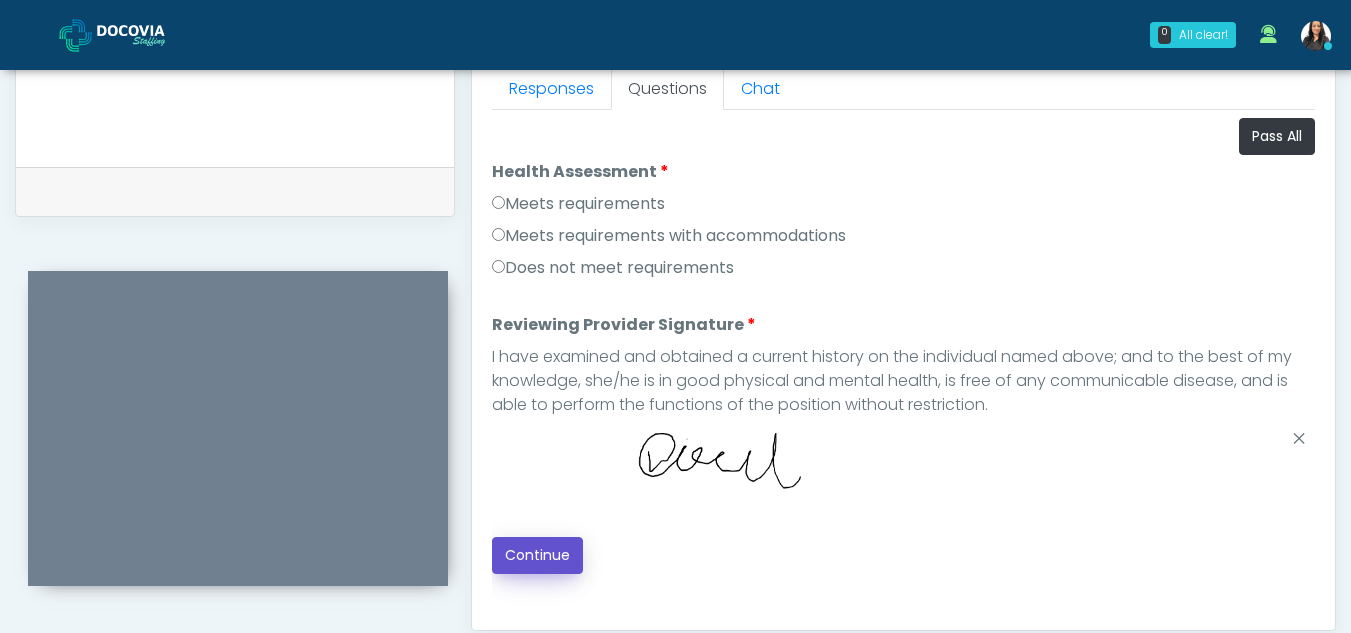 click on "Continue" at bounding box center [537, 555] 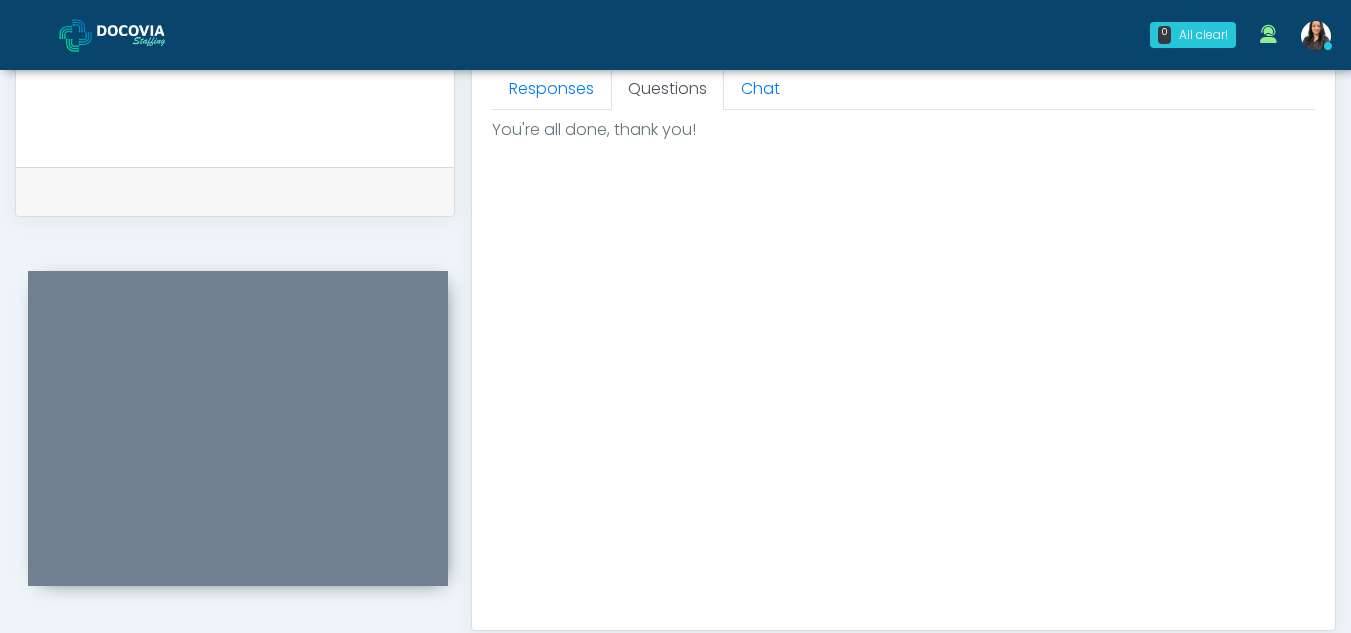 scroll, scrollTop: 1199, scrollLeft: 0, axis: vertical 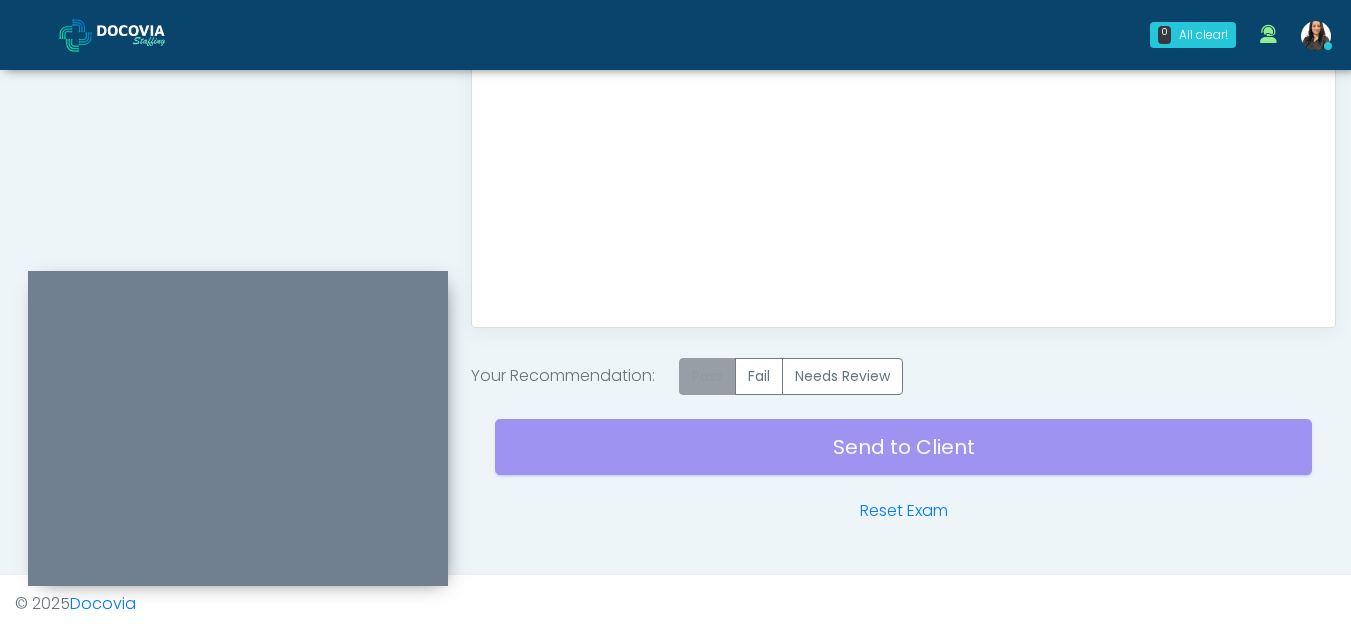 click on "Pass" at bounding box center [707, 376] 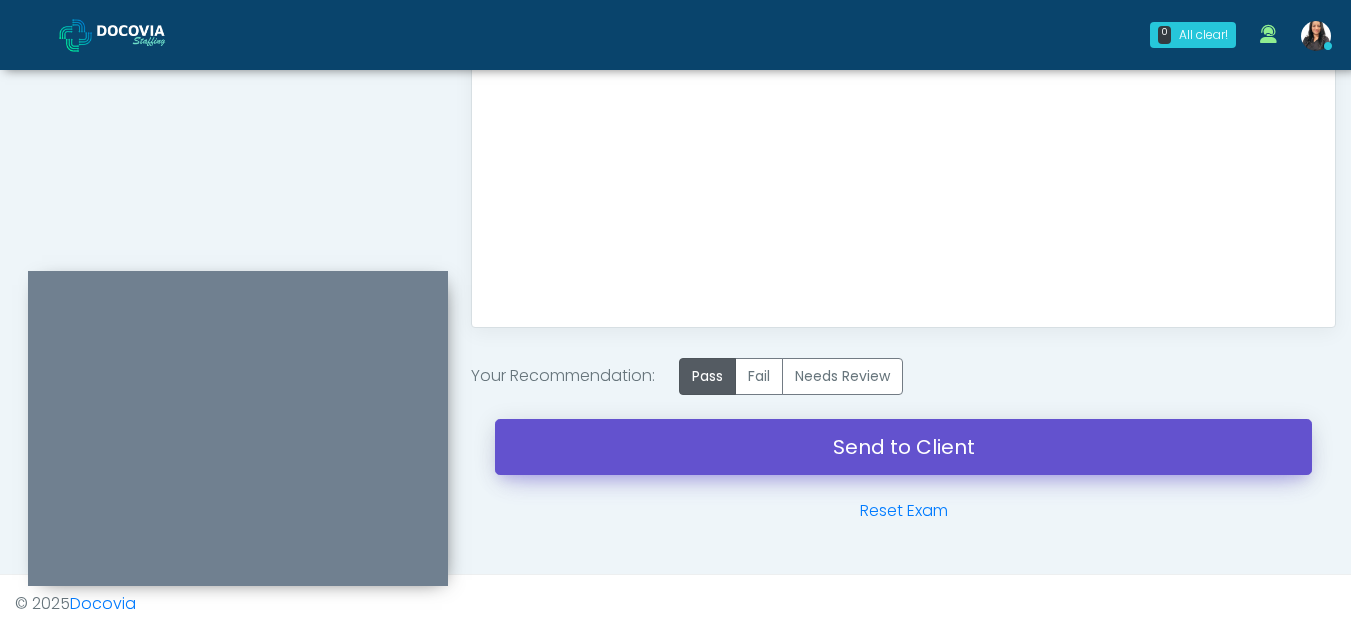 click on "Send to Client" at bounding box center [903, 447] 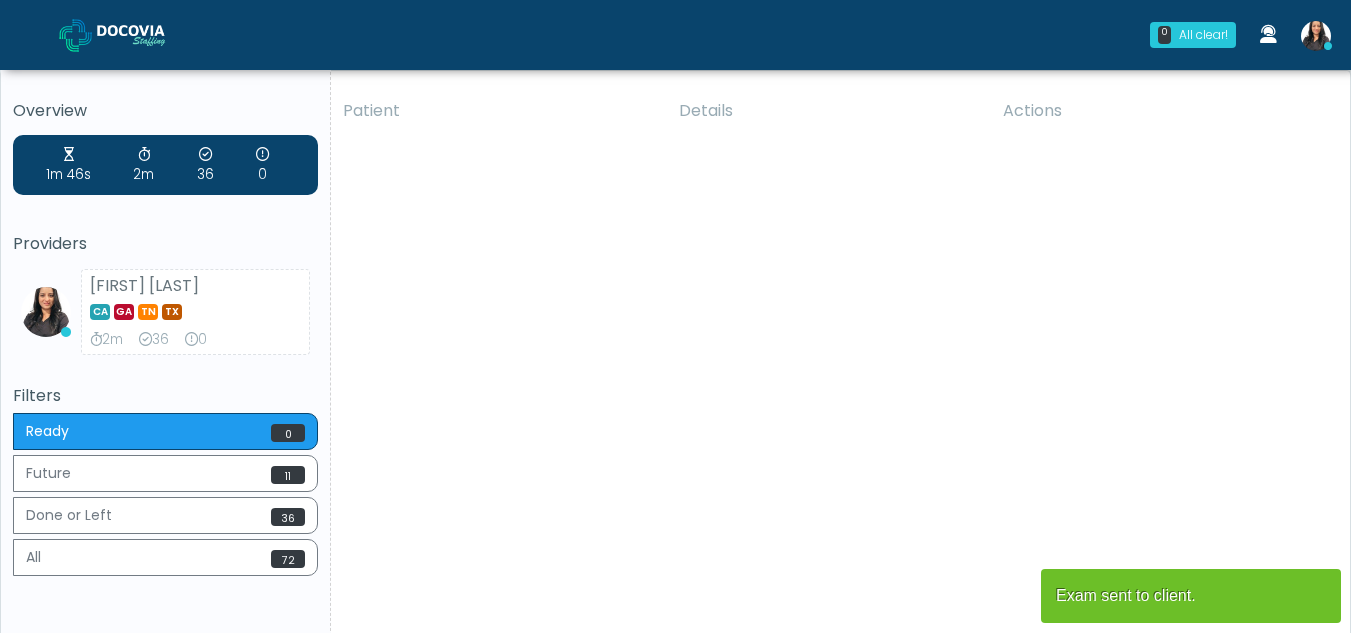 scroll, scrollTop: 0, scrollLeft: 0, axis: both 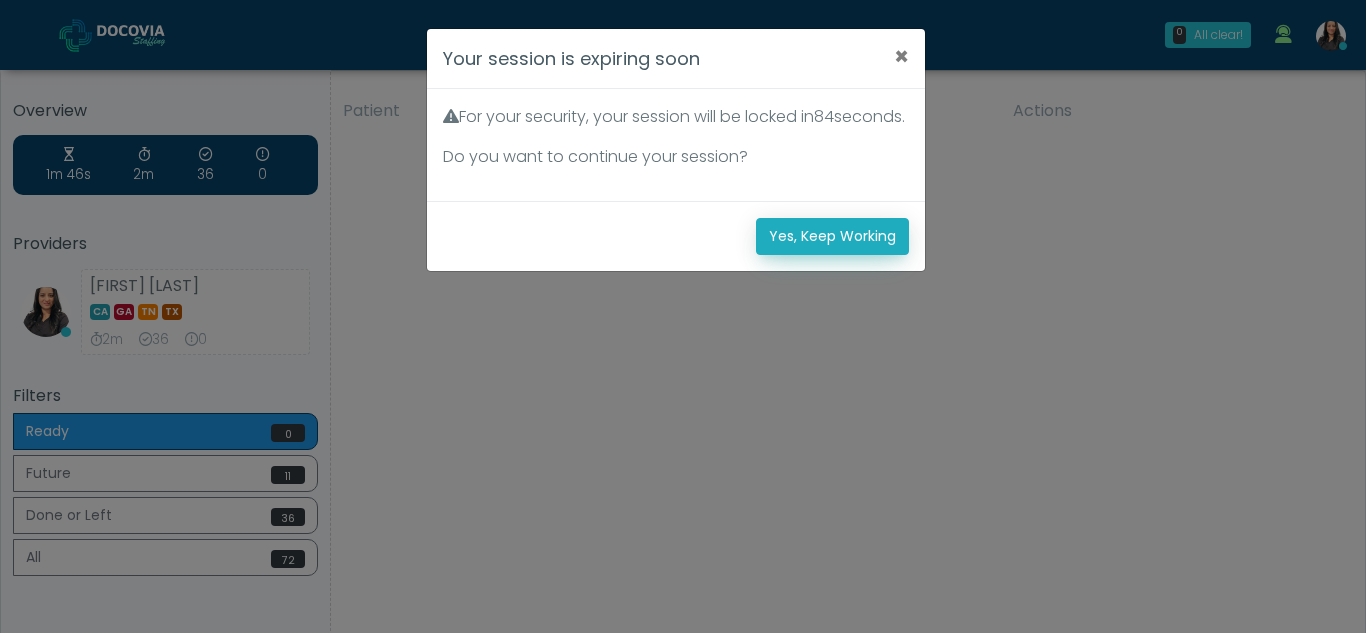 click on "Yes, Keep Working" at bounding box center [832, 236] 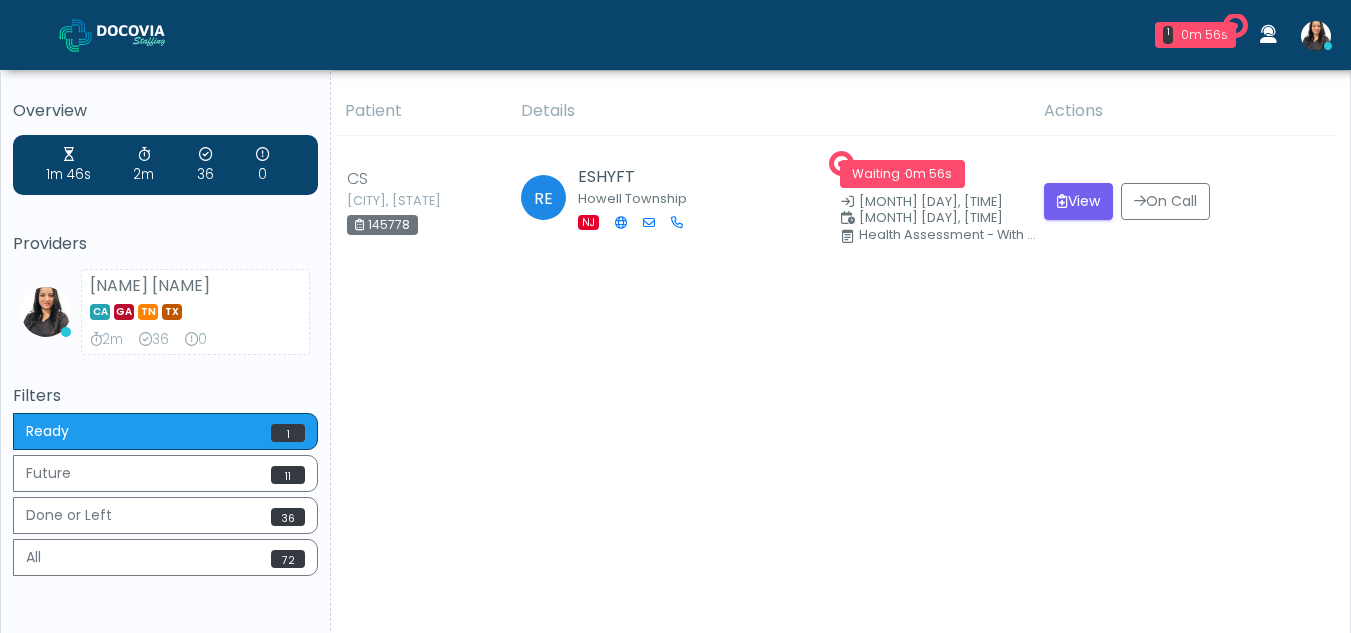scroll, scrollTop: 0, scrollLeft: 0, axis: both 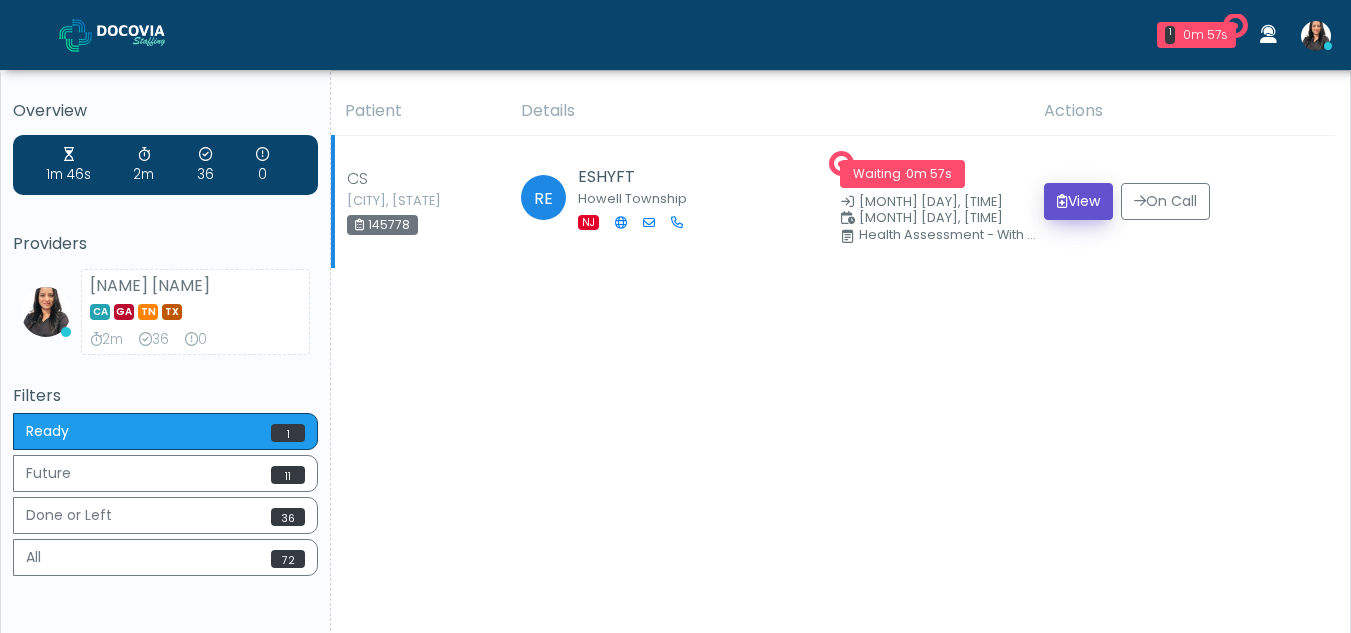 click on "View" at bounding box center (1078, 201) 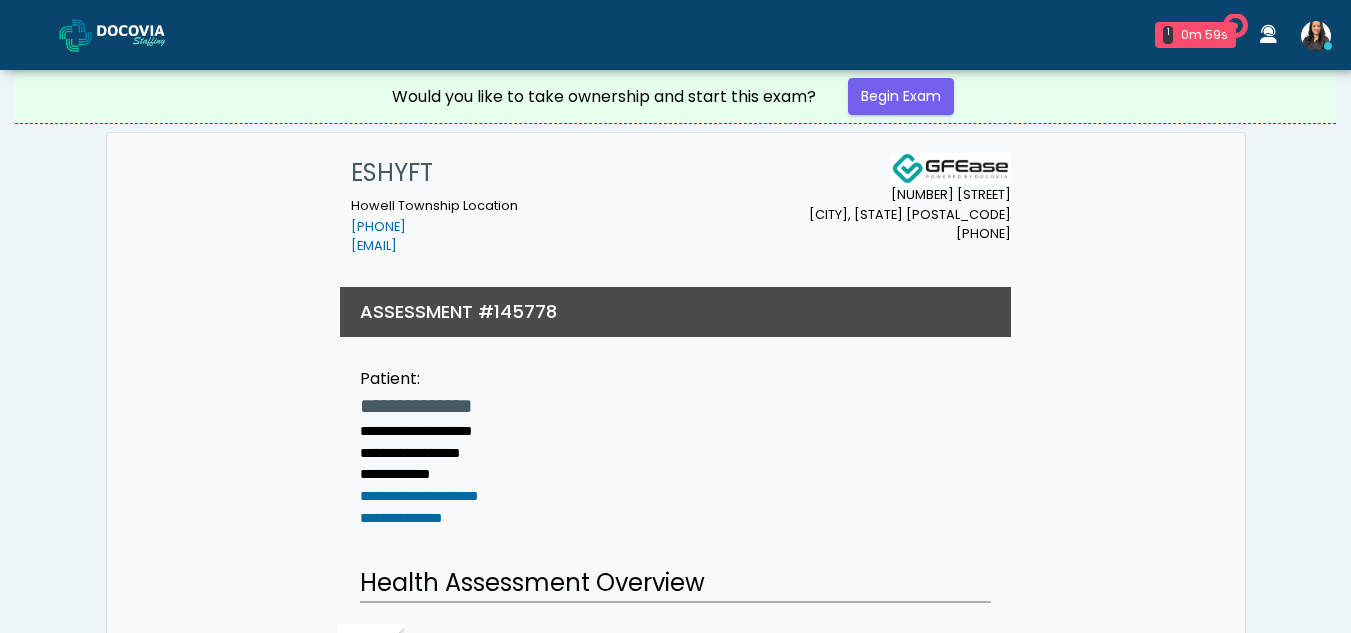 scroll, scrollTop: 0, scrollLeft: 0, axis: both 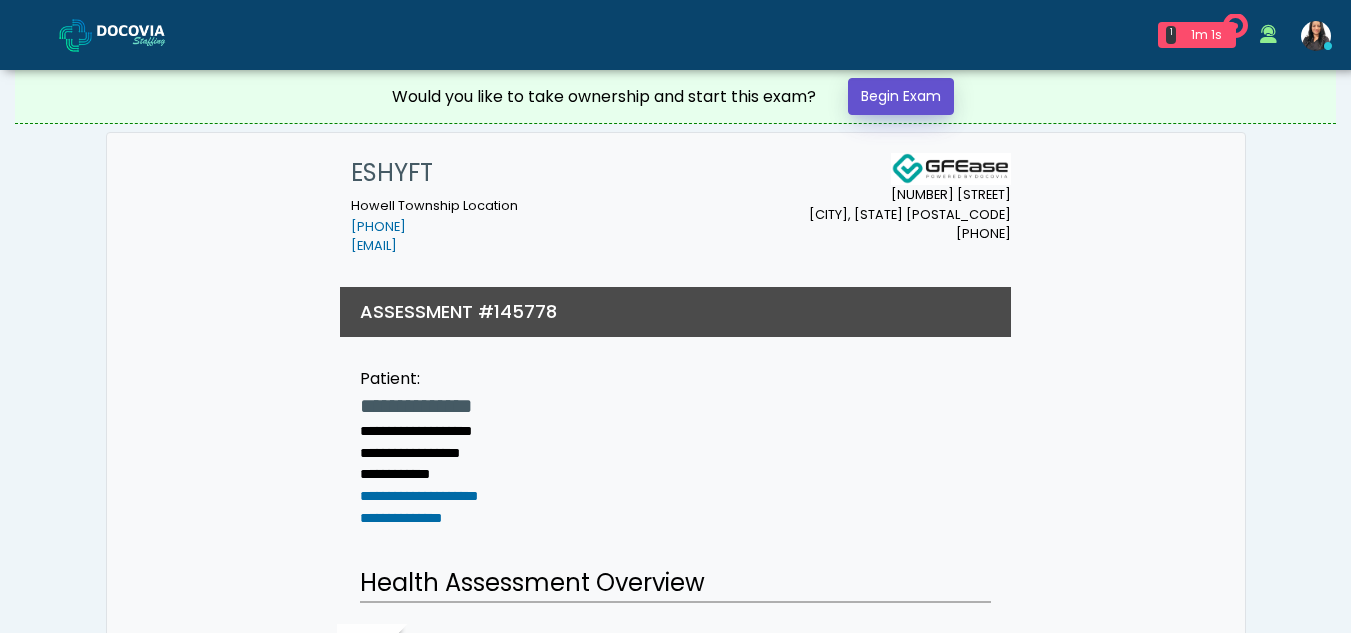 click on "Begin Exam" at bounding box center [901, 96] 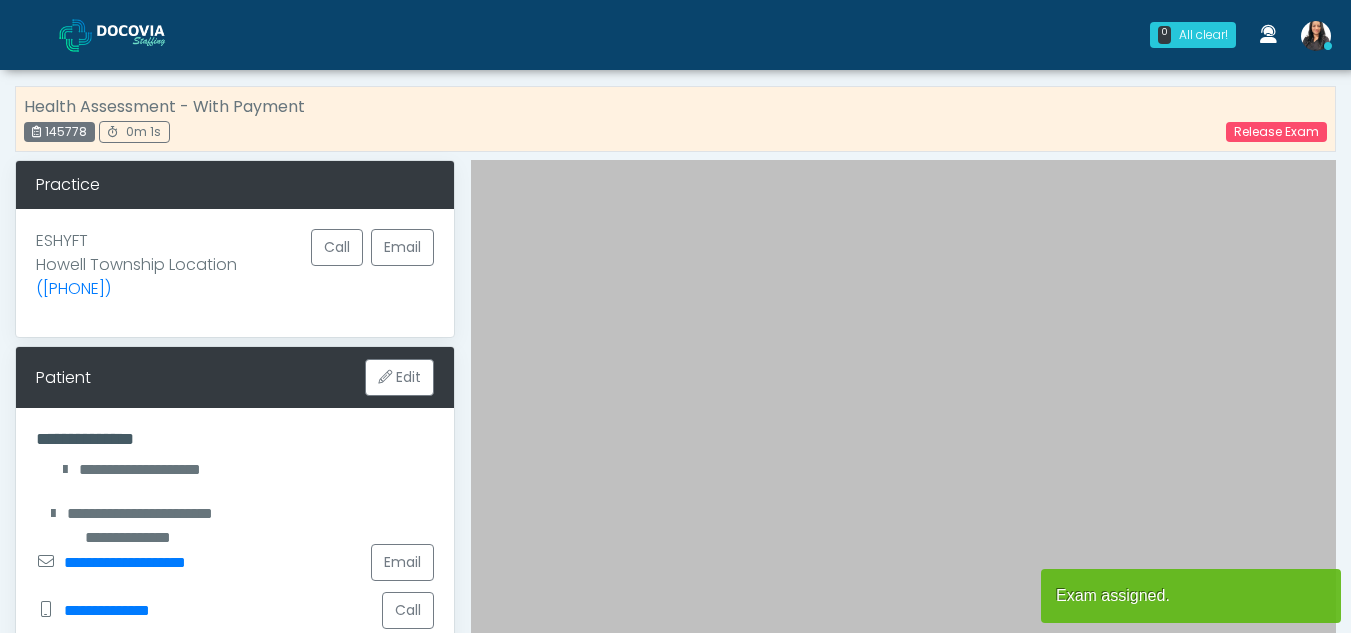 scroll, scrollTop: 0, scrollLeft: 0, axis: both 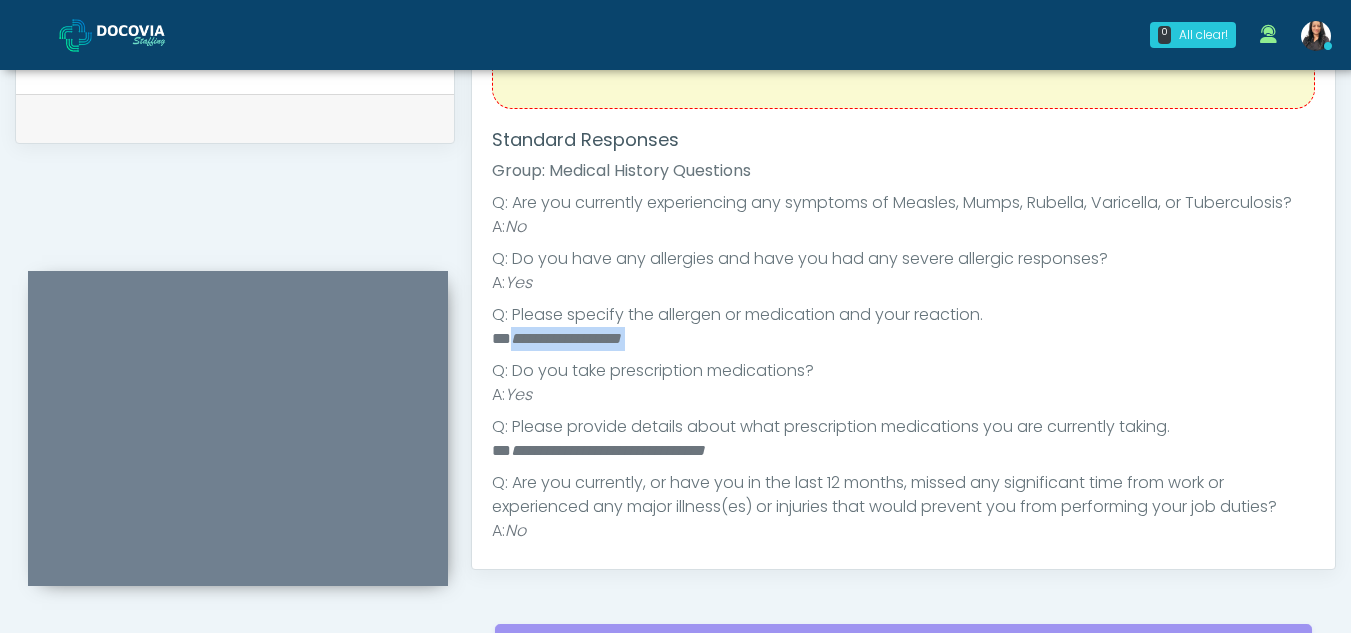 drag, startPoint x: 512, startPoint y: 362, endPoint x: 493, endPoint y: 382, distance: 27.58623 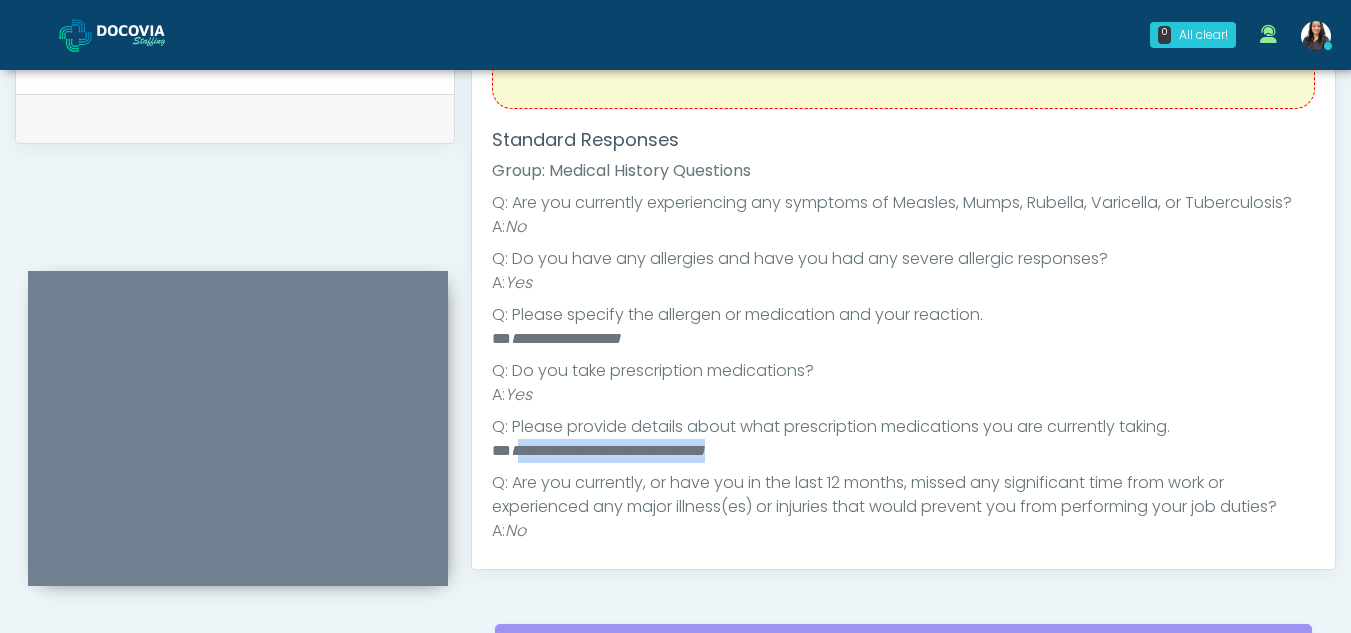 drag, startPoint x: 512, startPoint y: 472, endPoint x: 764, endPoint y: 473, distance: 252.00198 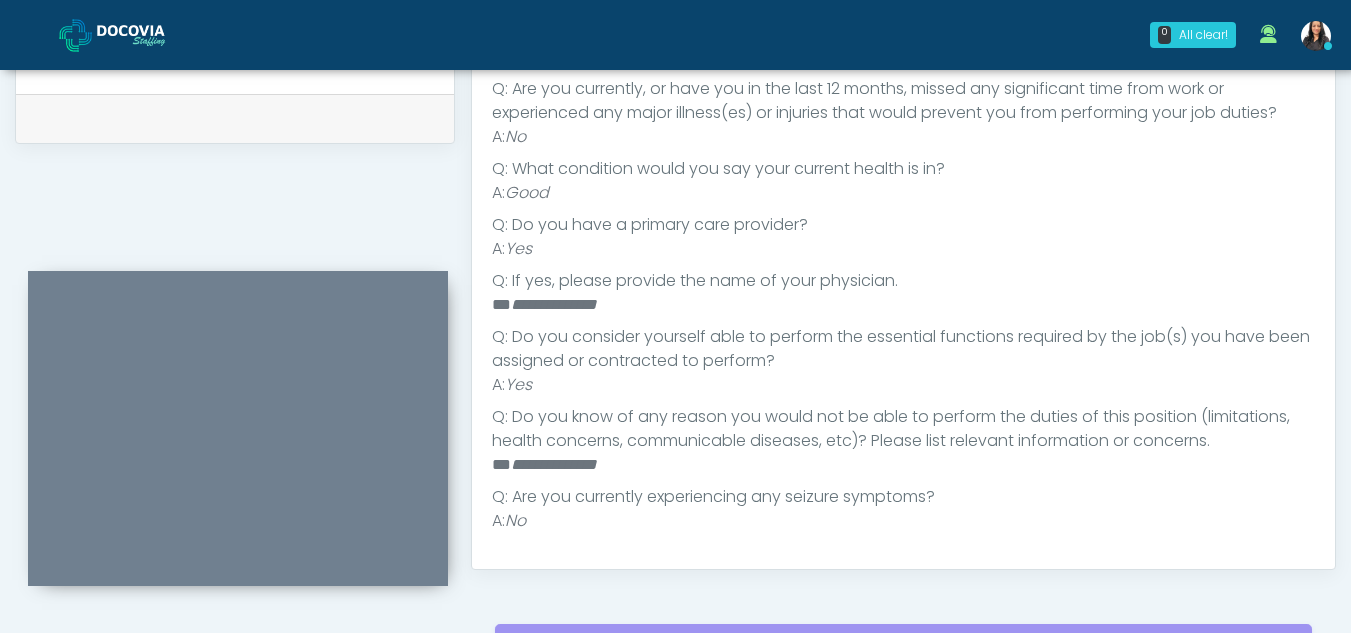 scroll, scrollTop: 57, scrollLeft: 0, axis: vertical 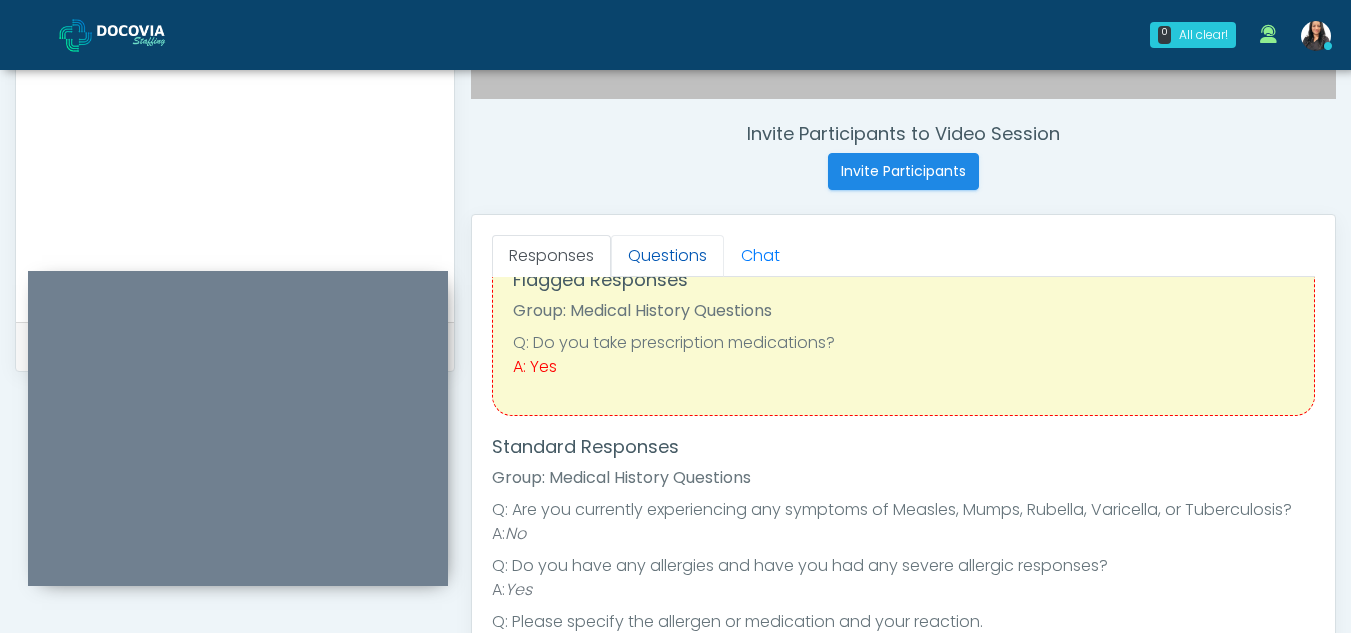 click on "Questions" at bounding box center [667, 256] 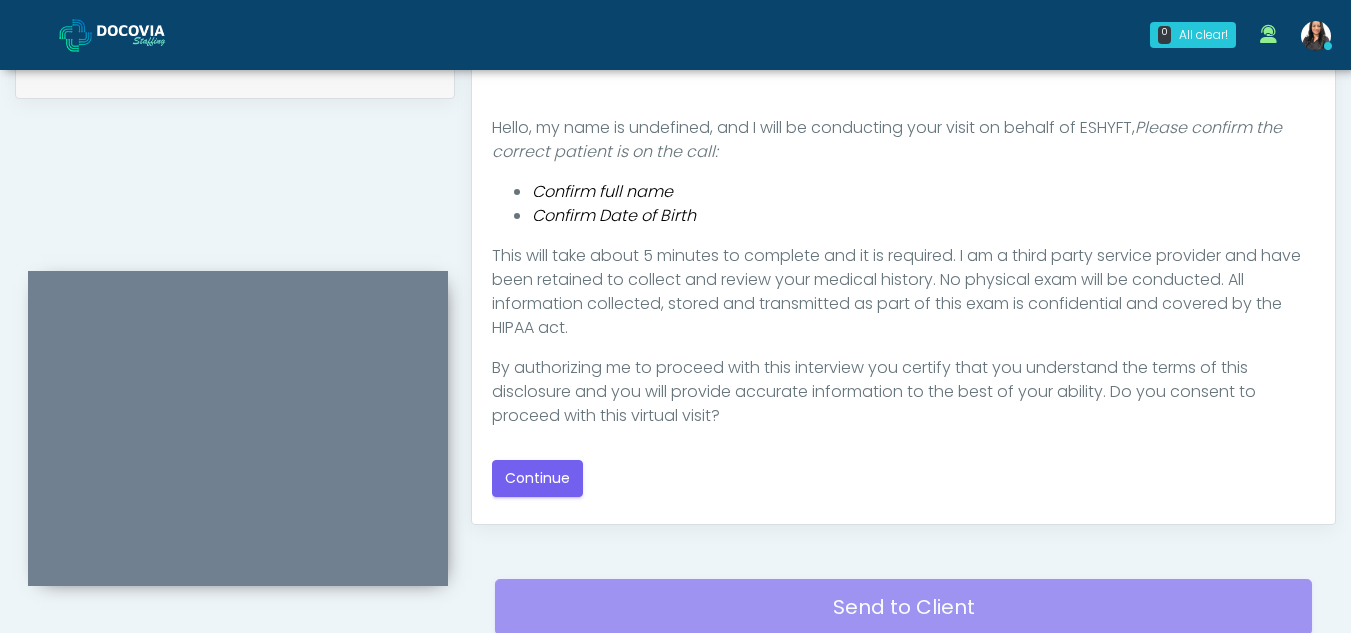scroll, scrollTop: 1030, scrollLeft: 0, axis: vertical 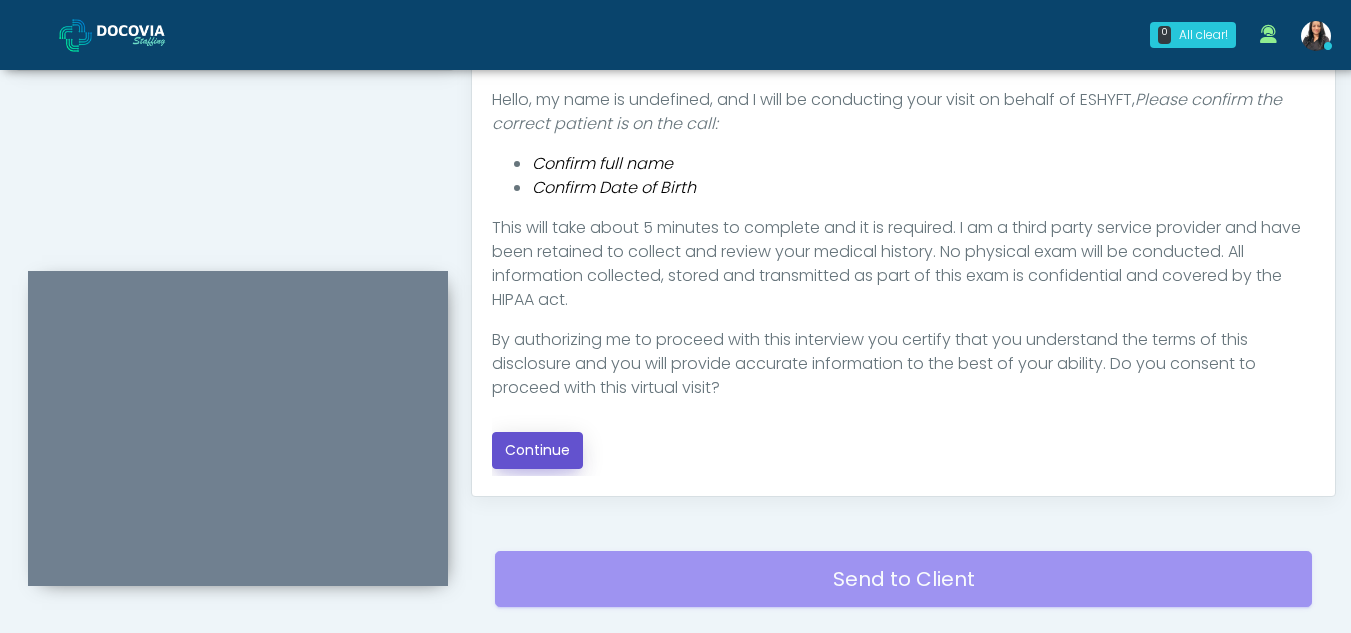 click on "Continue" at bounding box center [537, 450] 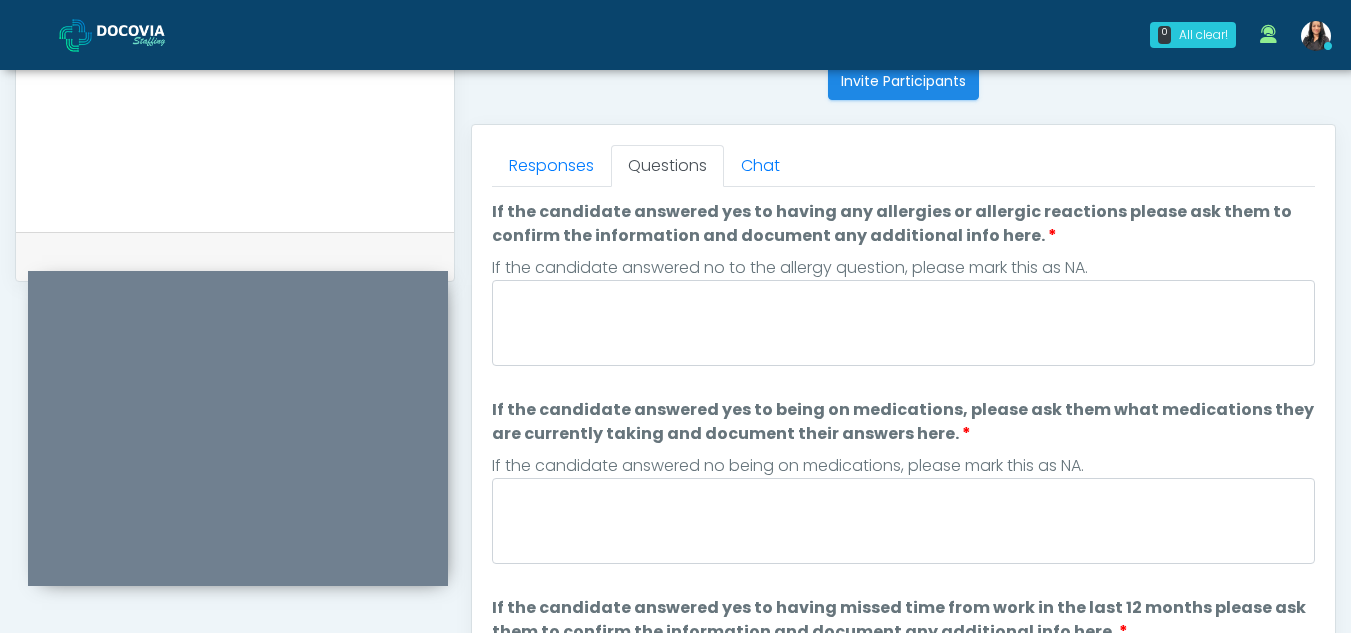 scroll, scrollTop: 762, scrollLeft: 0, axis: vertical 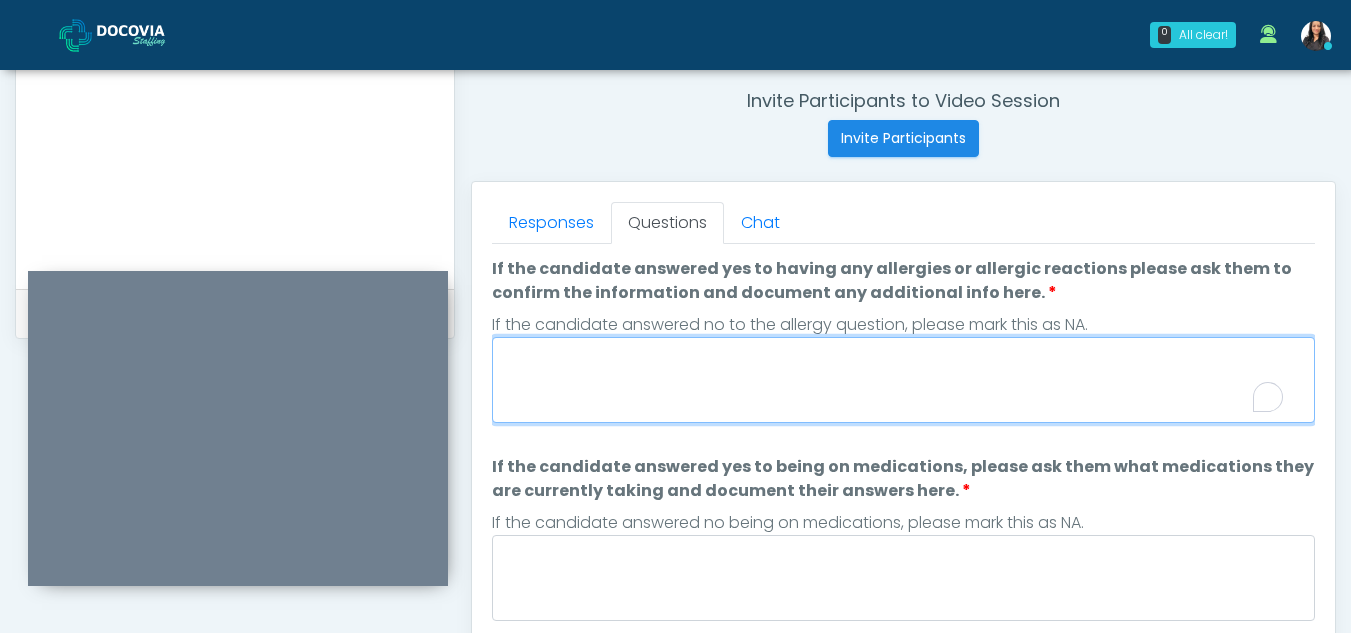 click on "If the candidate answered yes to having any allergies or allergic reactions please ask them to confirm the information and document any additional info here." at bounding box center [903, 380] 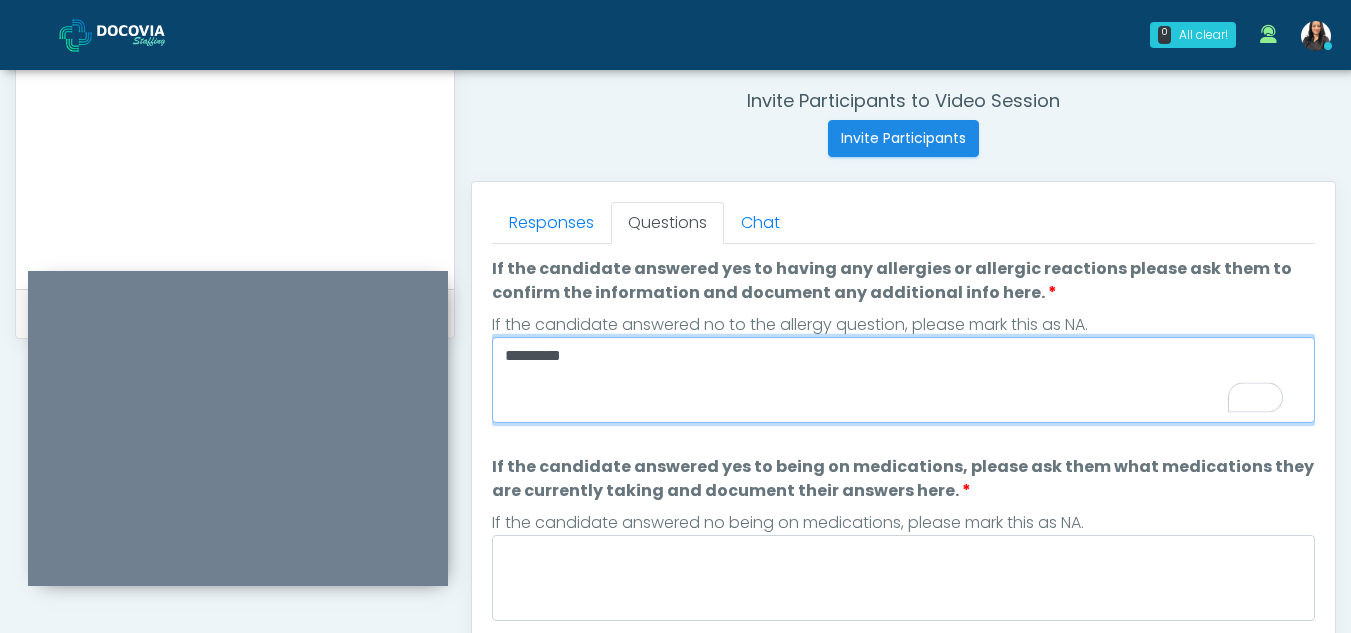 type on "*********" 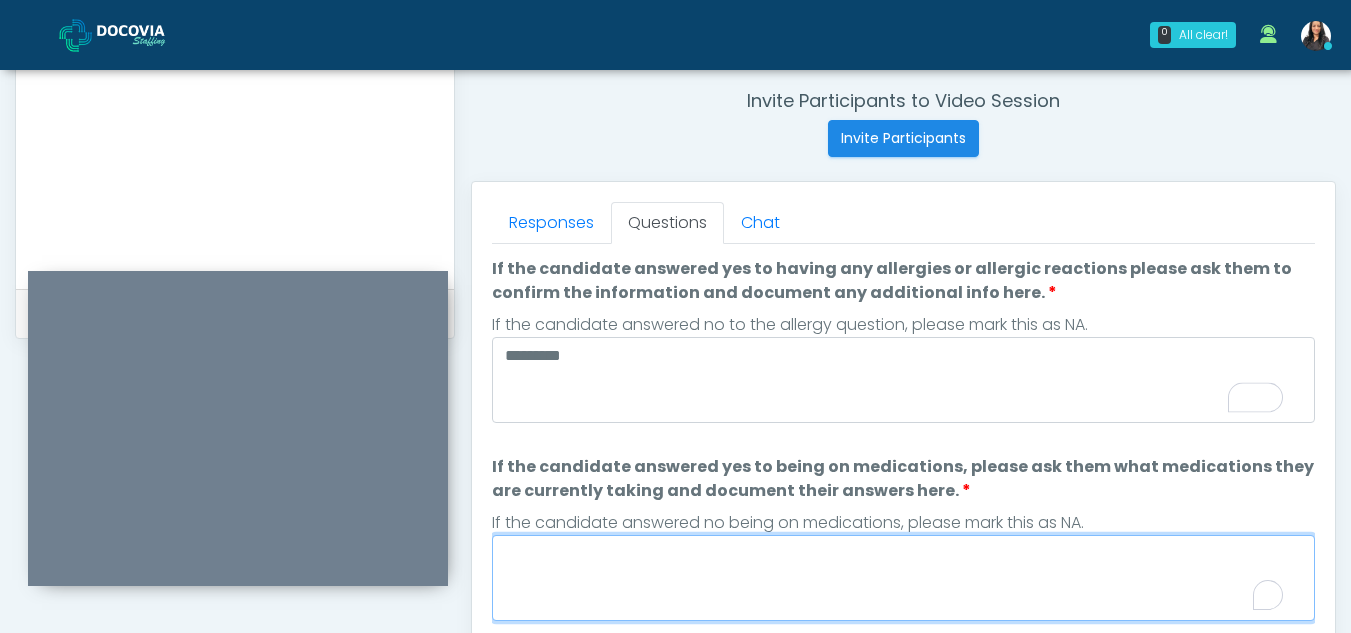 click on "If the candidate answered yes to being on medications, please ask them what medications they are currently taking and document their answers here." at bounding box center (903, 578) 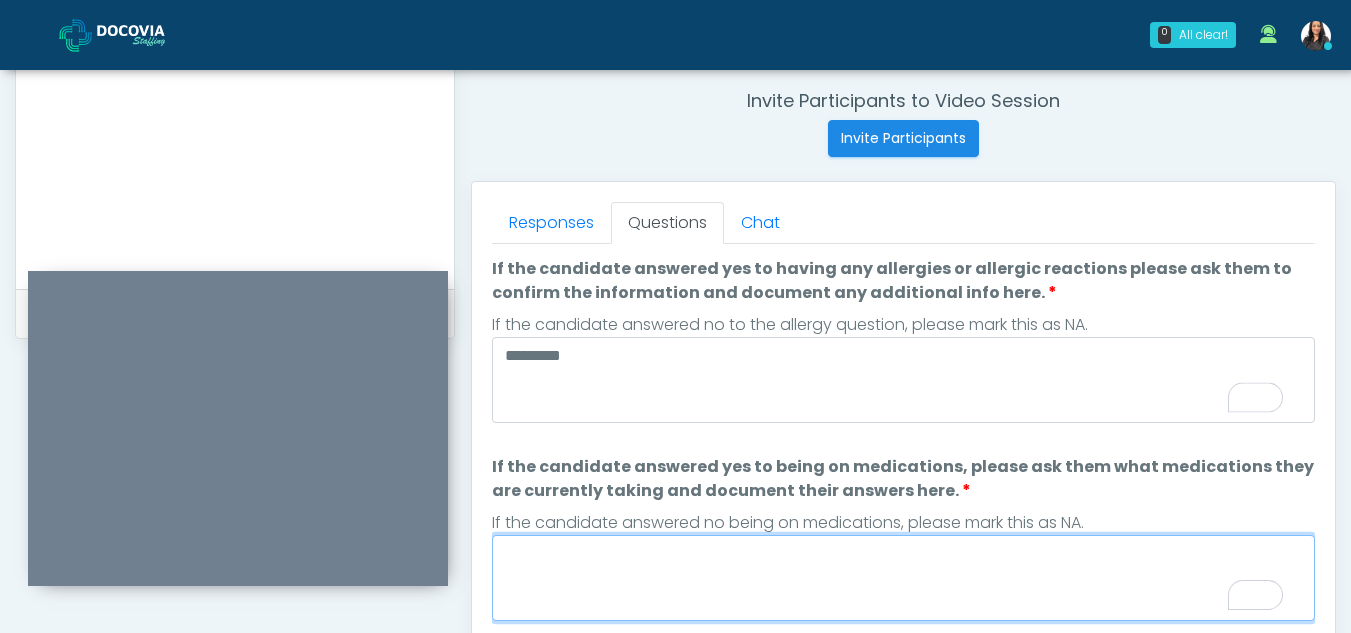 paste on "**********" 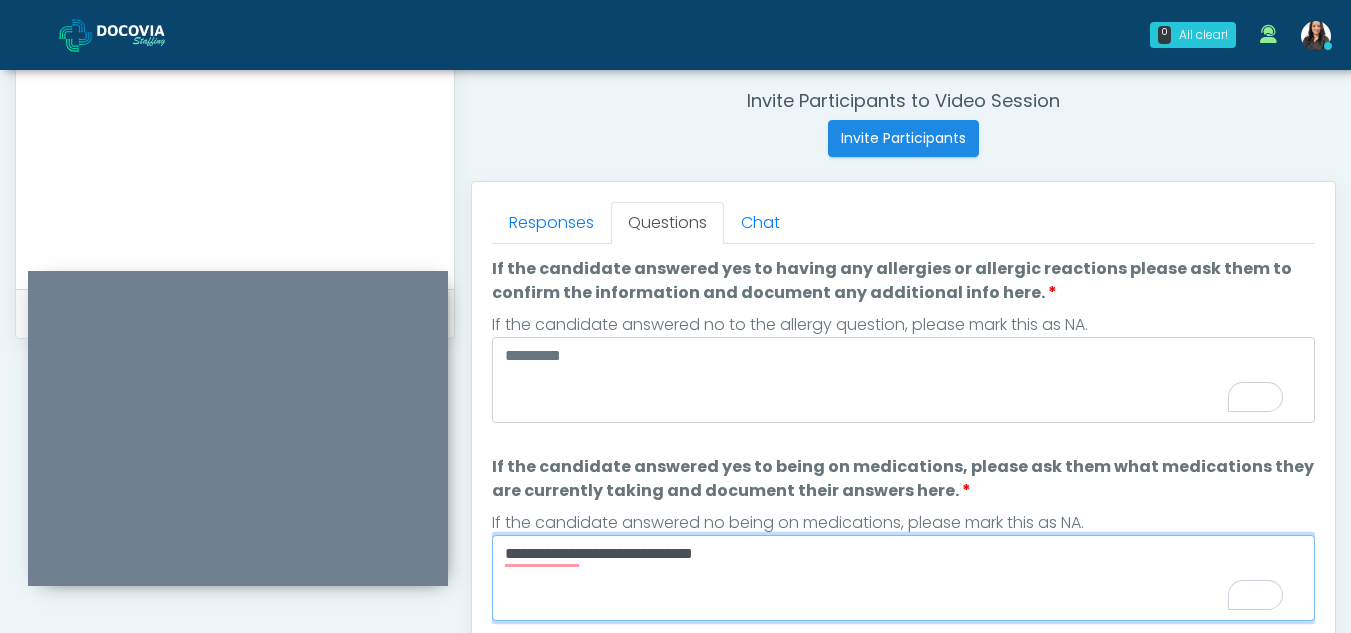 type on "**********" 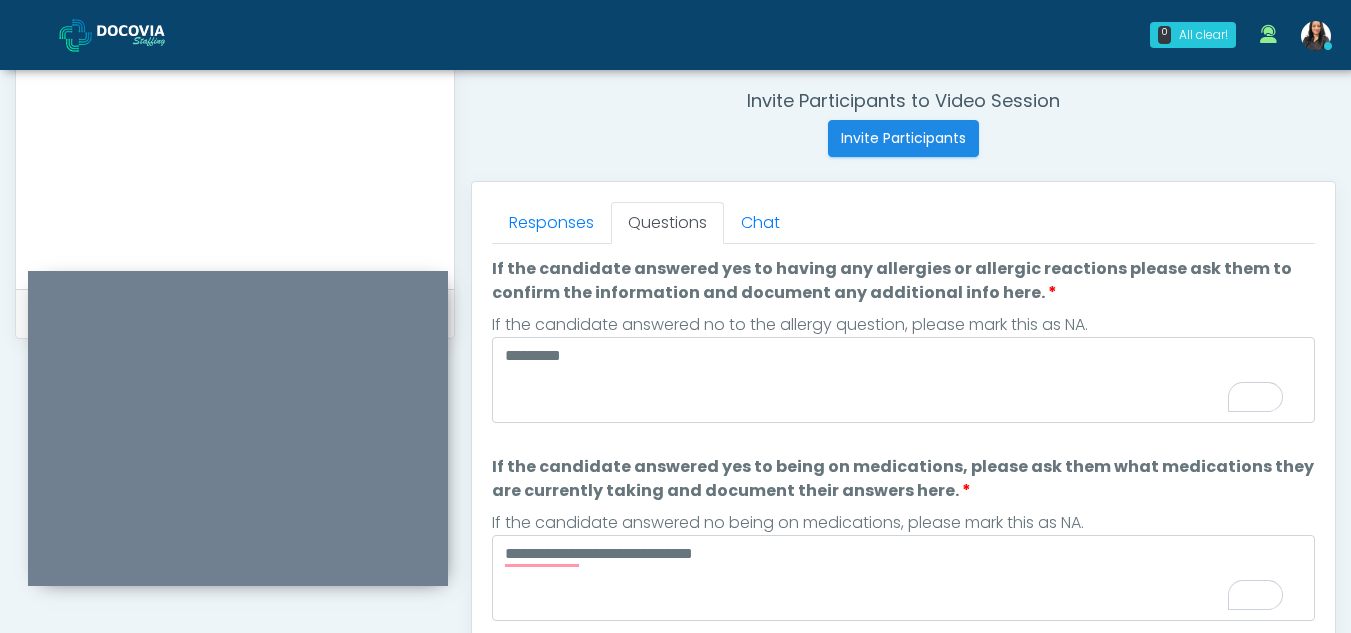 scroll, scrollTop: 103, scrollLeft: 0, axis: vertical 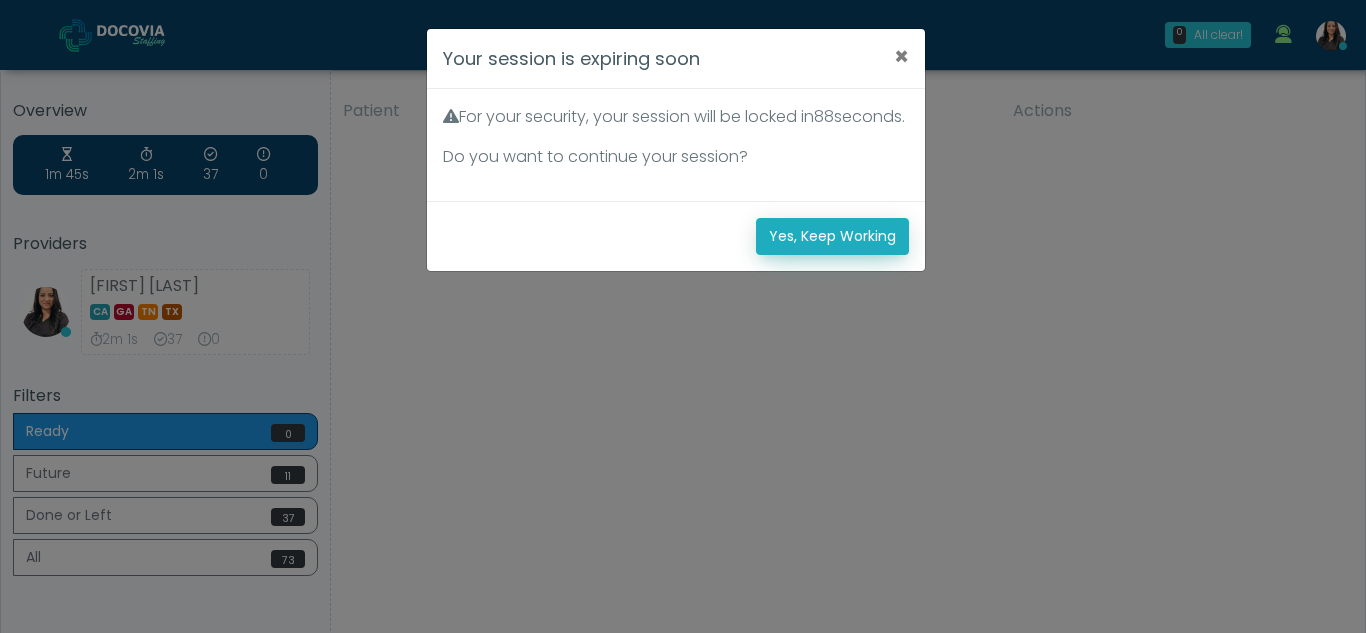 click on "Yes, Keep Working" at bounding box center [832, 236] 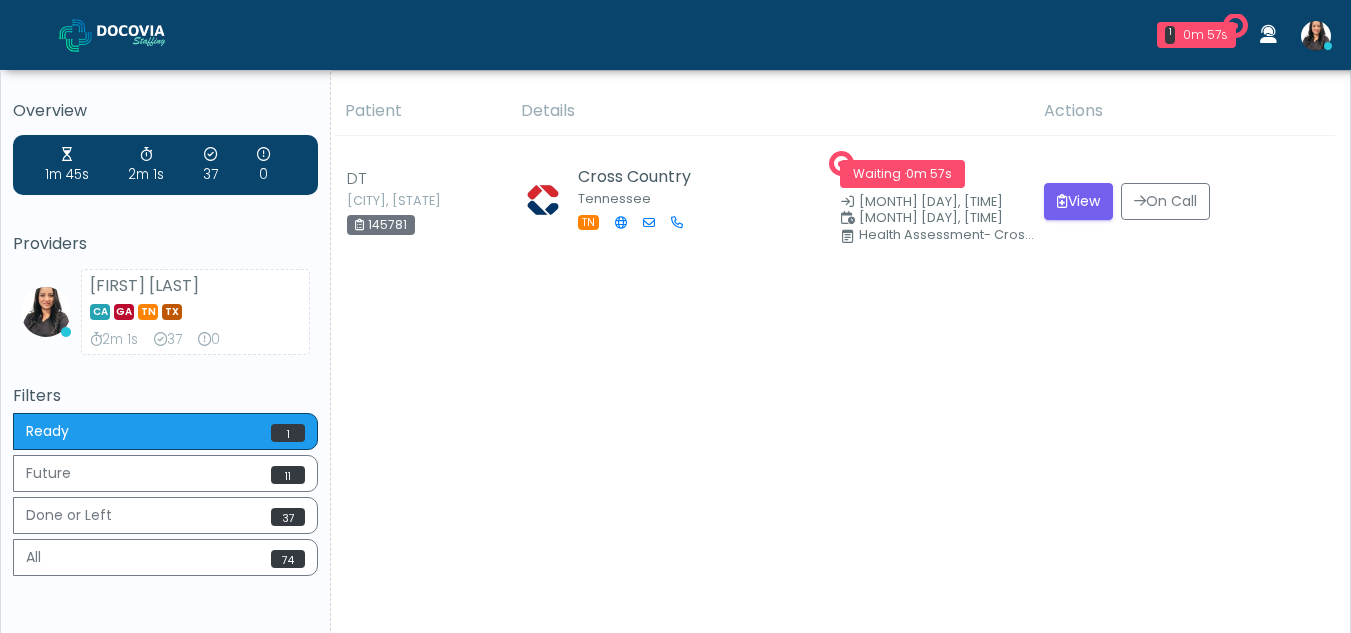 scroll, scrollTop: 0, scrollLeft: 0, axis: both 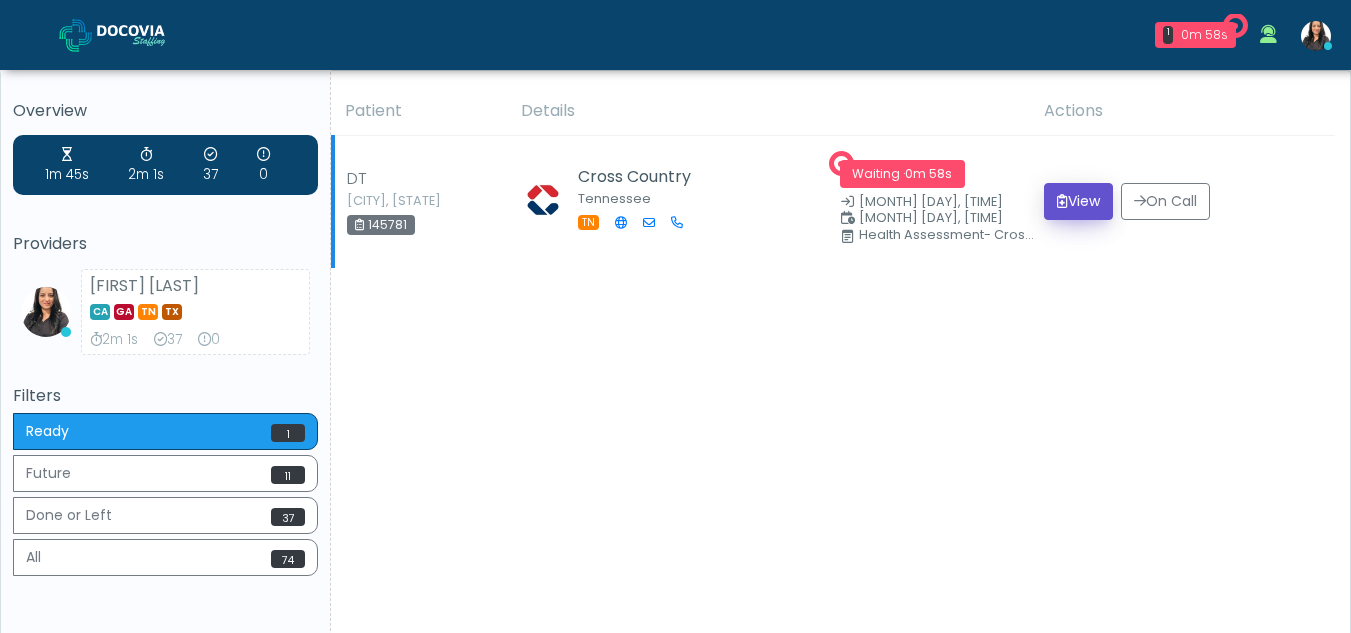 click on "View" at bounding box center (1078, 201) 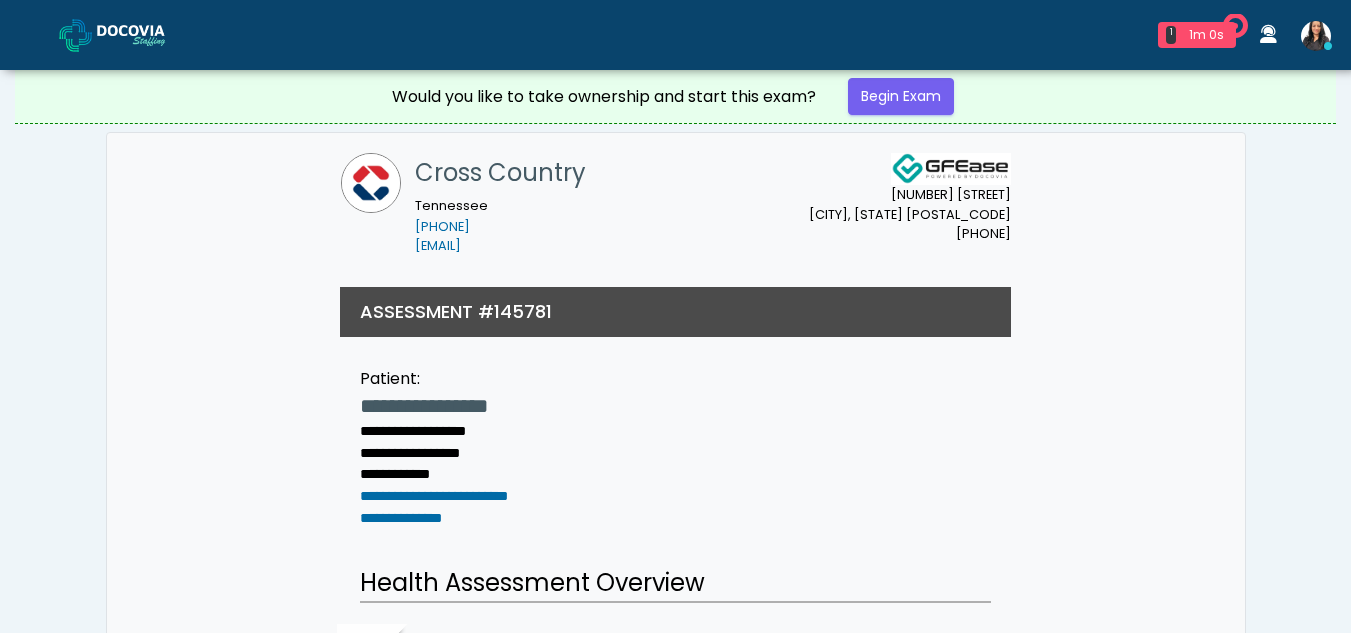 scroll, scrollTop: 0, scrollLeft: 0, axis: both 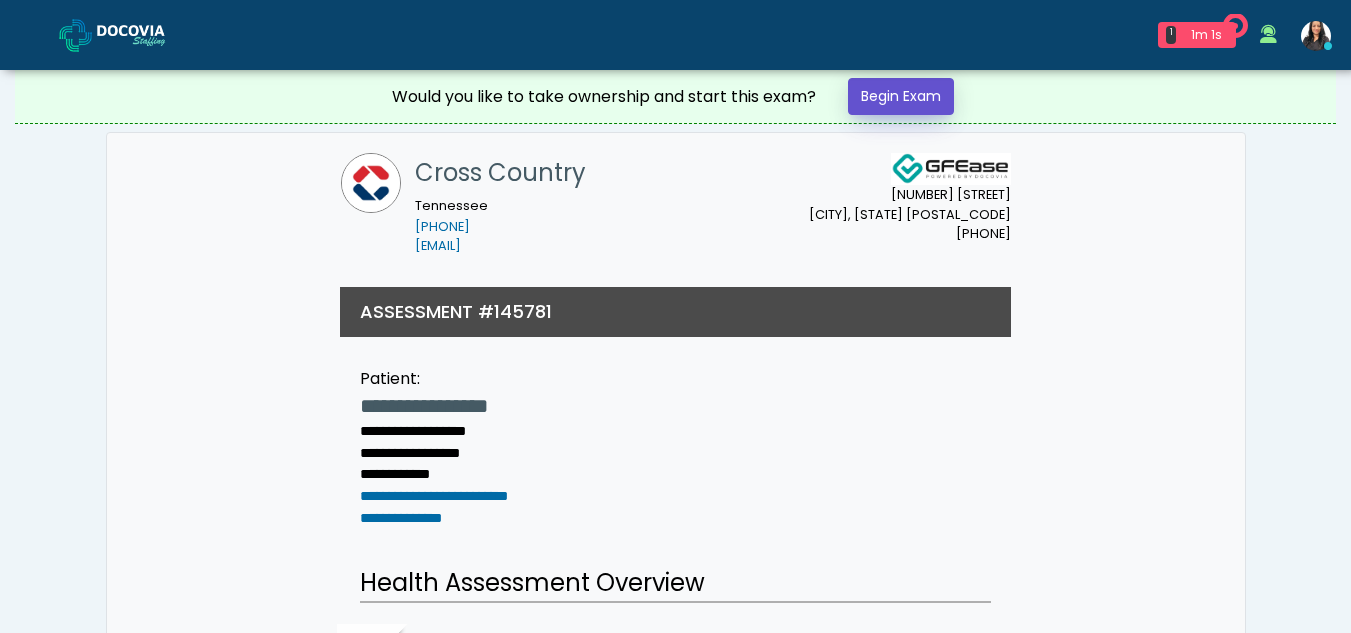 click on "Begin Exam" at bounding box center [901, 96] 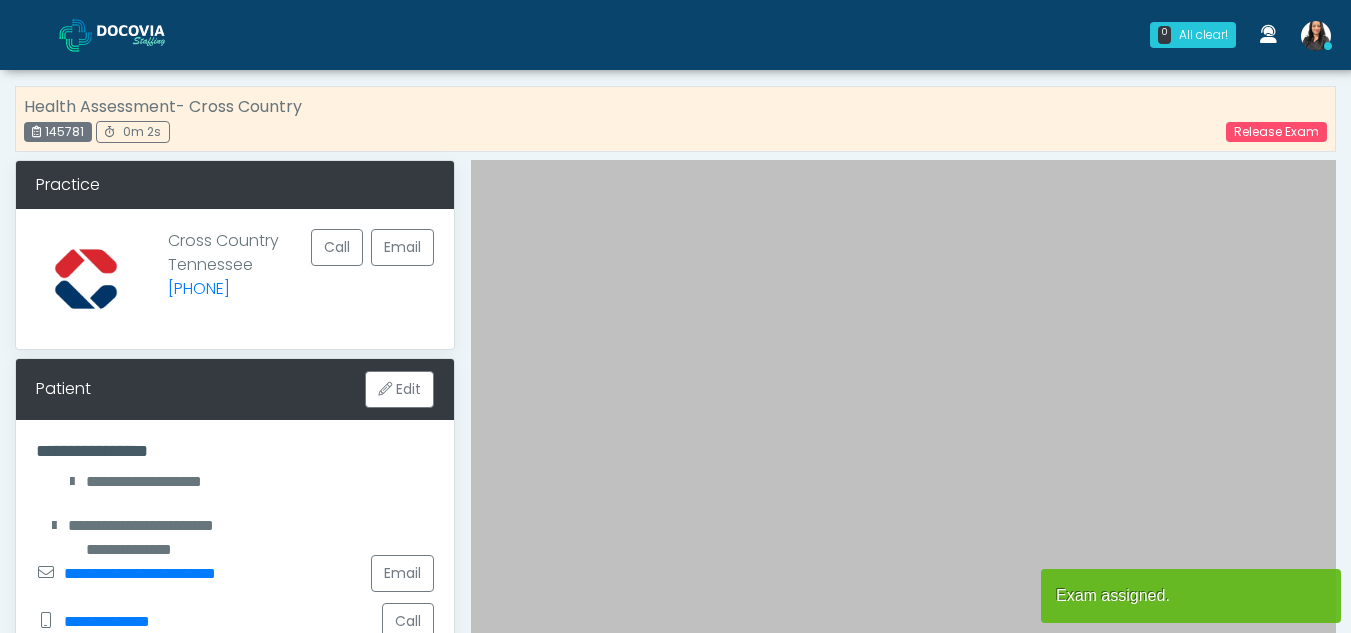 scroll, scrollTop: 0, scrollLeft: 0, axis: both 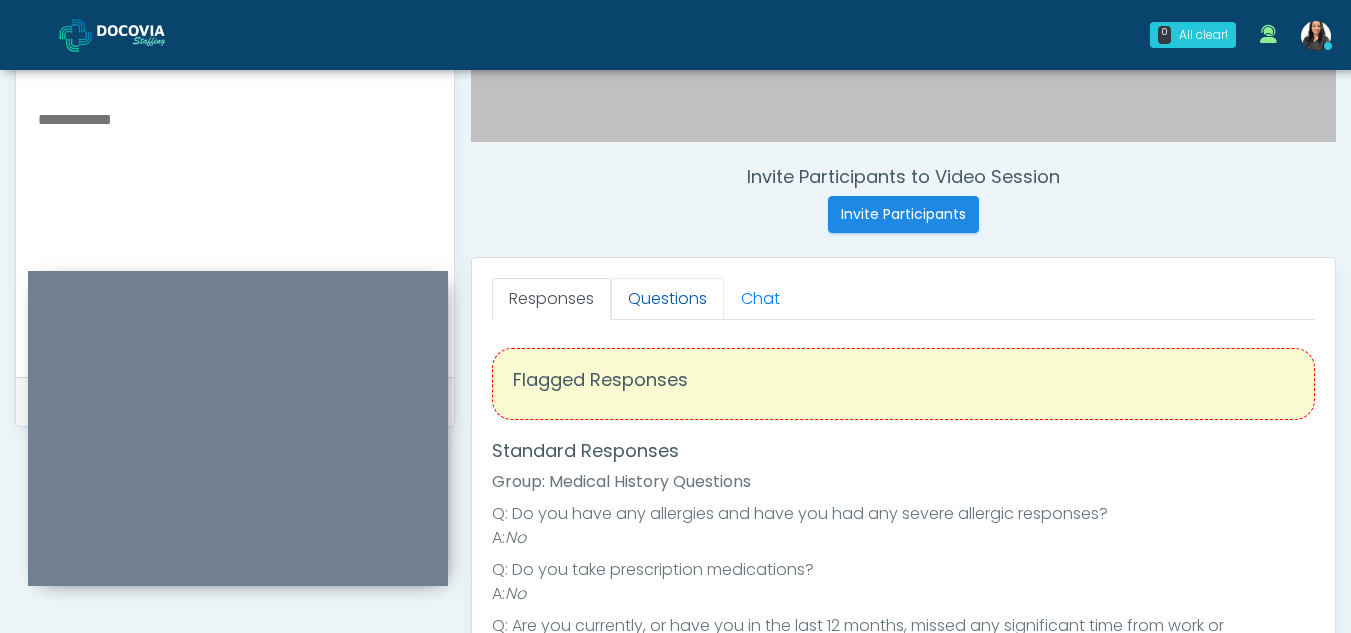 click on "Questions" at bounding box center (667, 299) 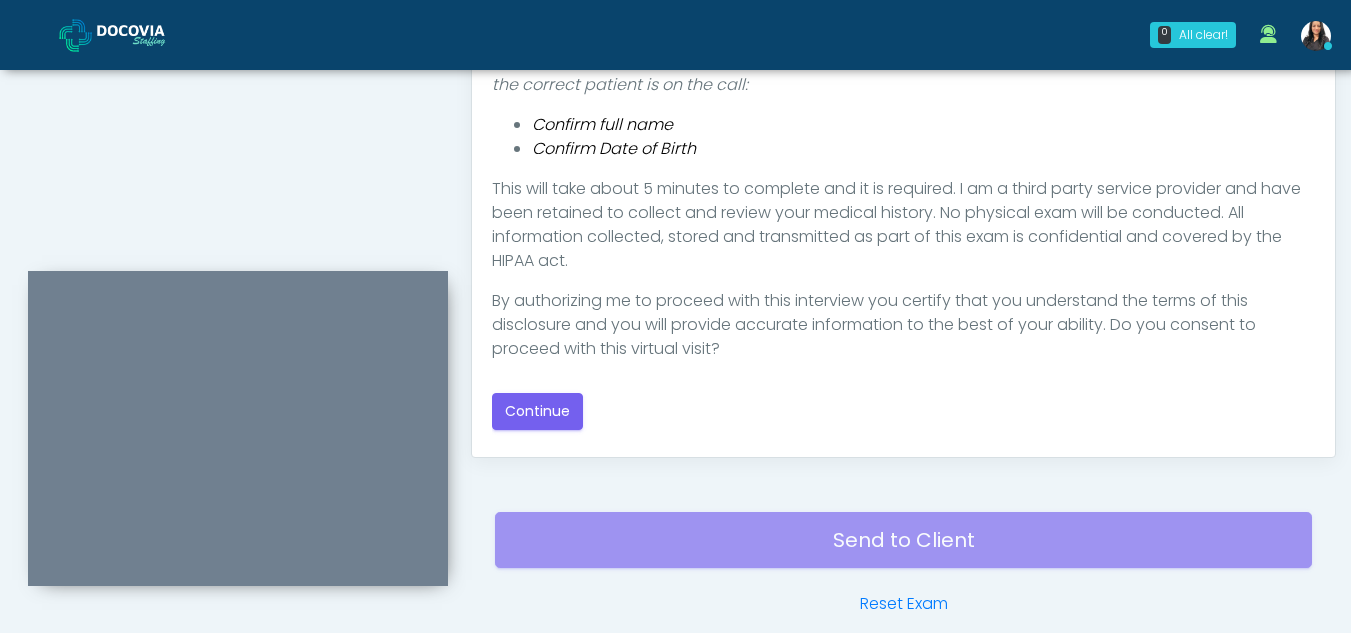 scroll, scrollTop: 1072, scrollLeft: 0, axis: vertical 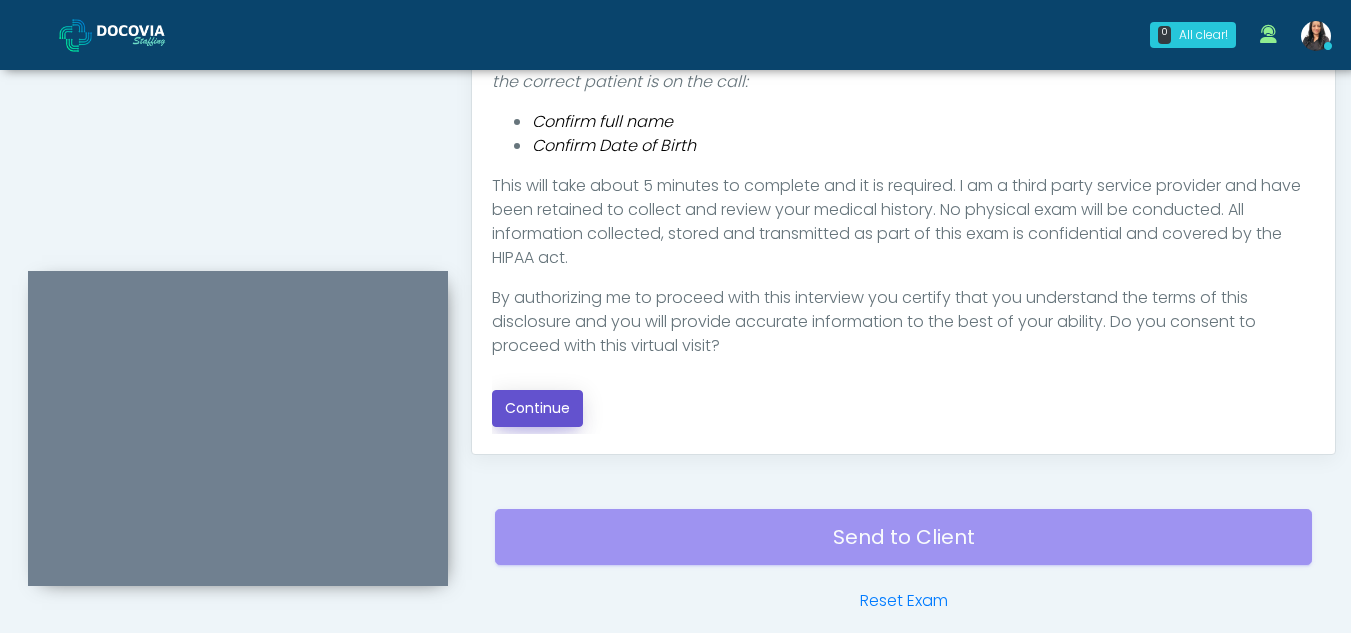 click on "Continue" at bounding box center (537, 408) 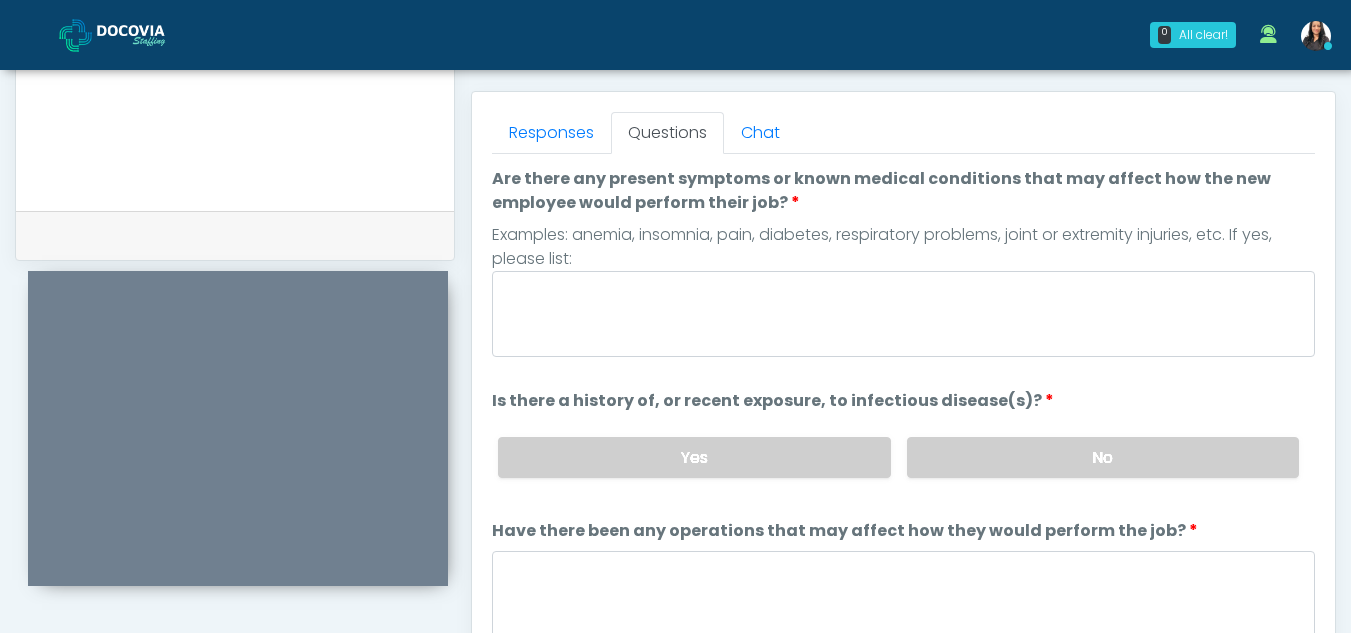 scroll, scrollTop: 837, scrollLeft: 0, axis: vertical 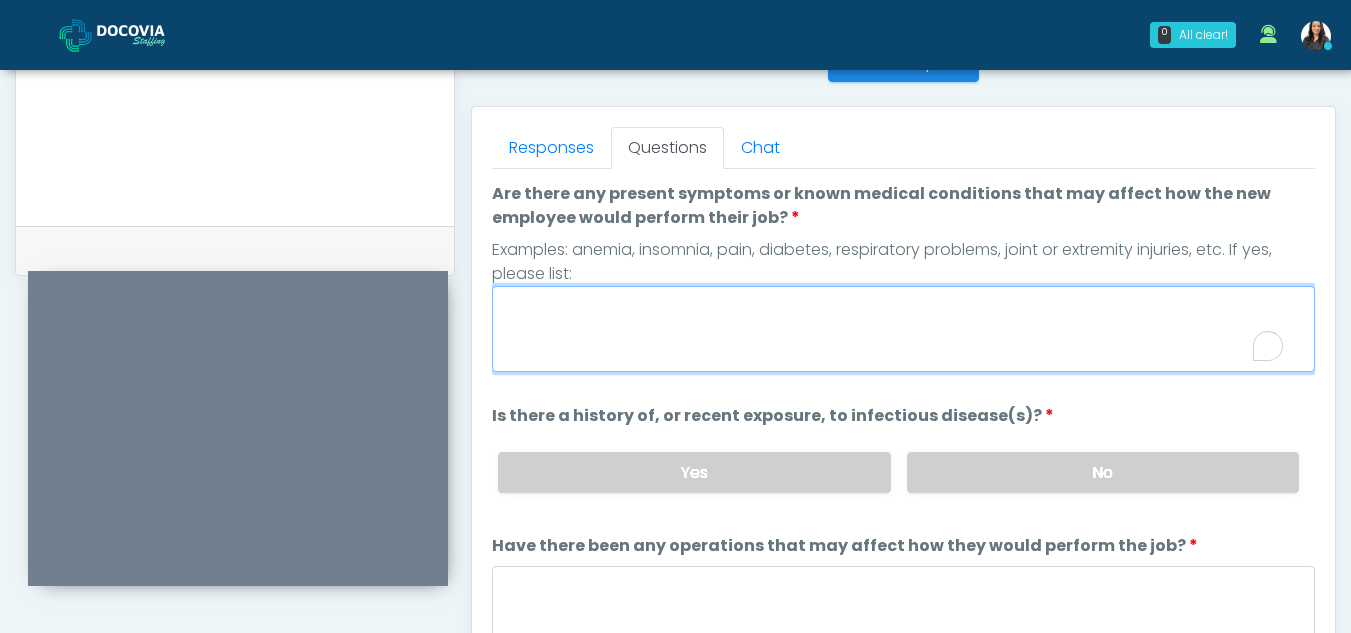 click on "Are there any present symptoms or known medical conditions that may affect how the new employee would perform their job?" at bounding box center (903, 329) 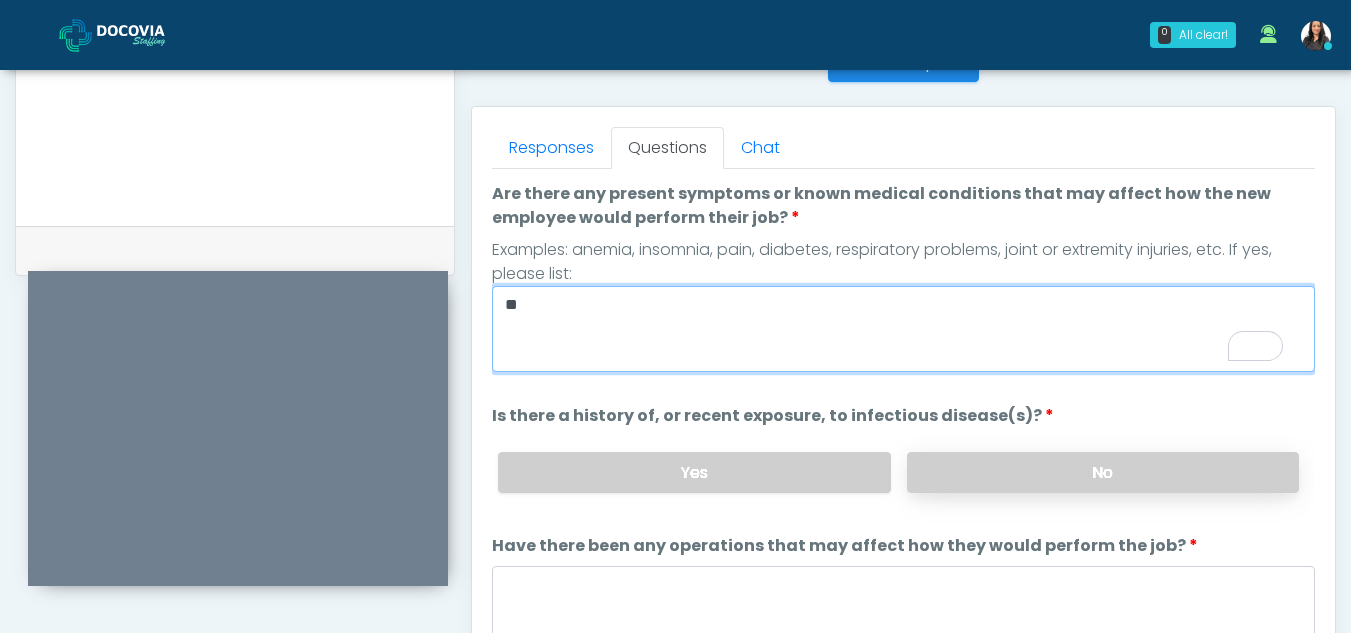 type on "**" 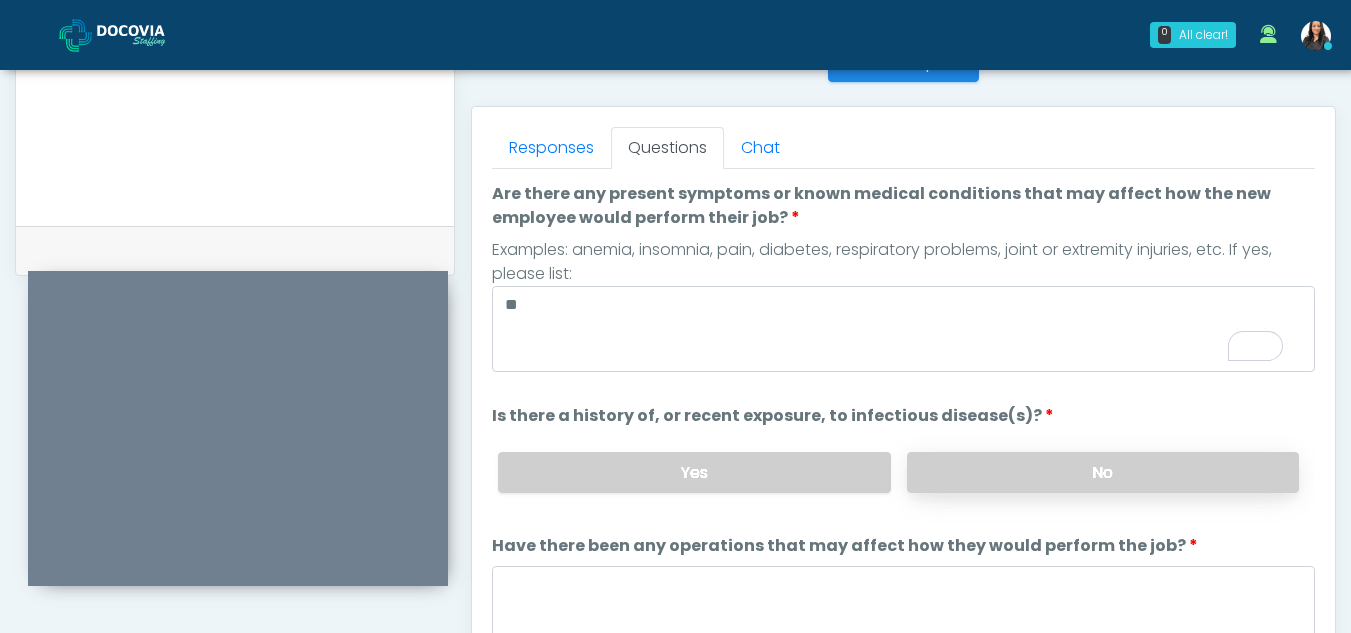 click on "No" at bounding box center [1103, 472] 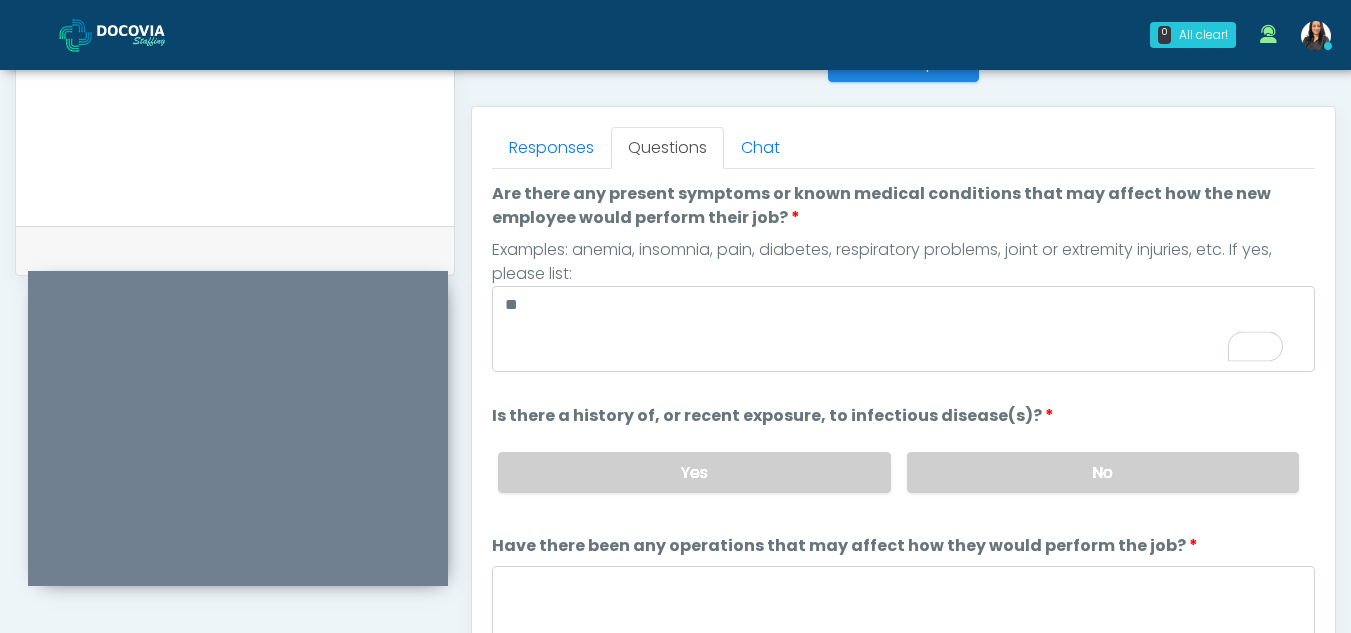 scroll, scrollTop: 101, scrollLeft: 0, axis: vertical 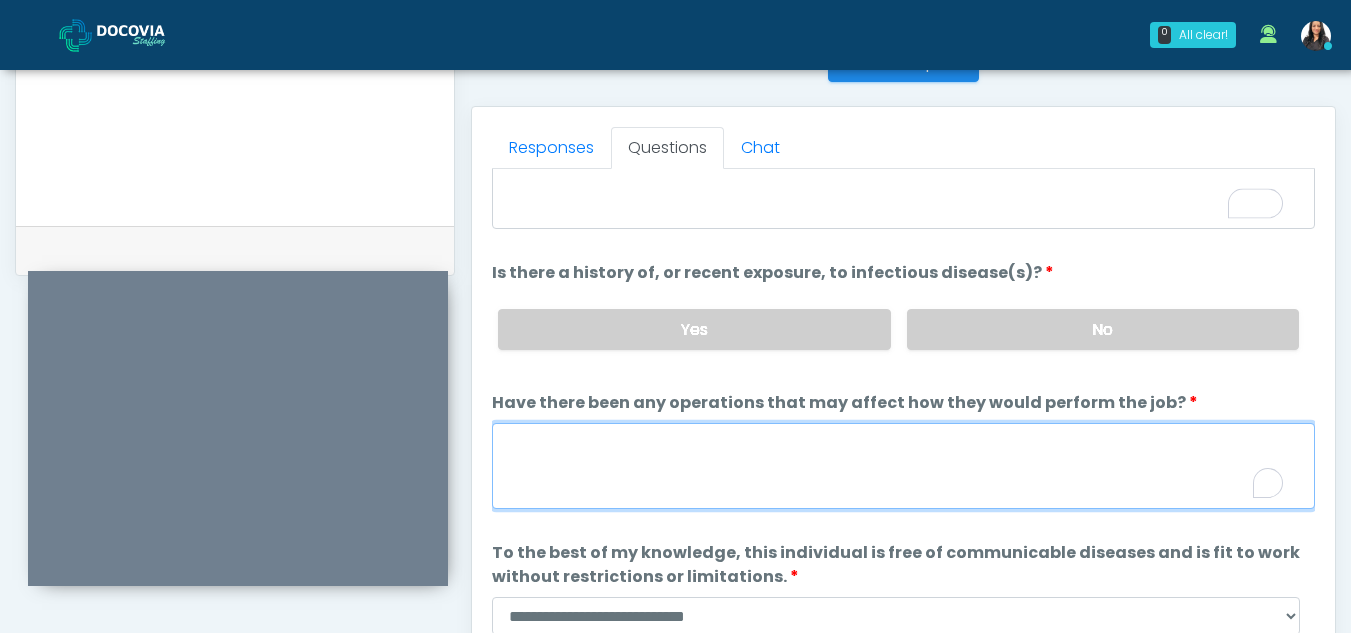 click on "Have there been any operations that may affect how they would perform the job?" at bounding box center [903, 466] 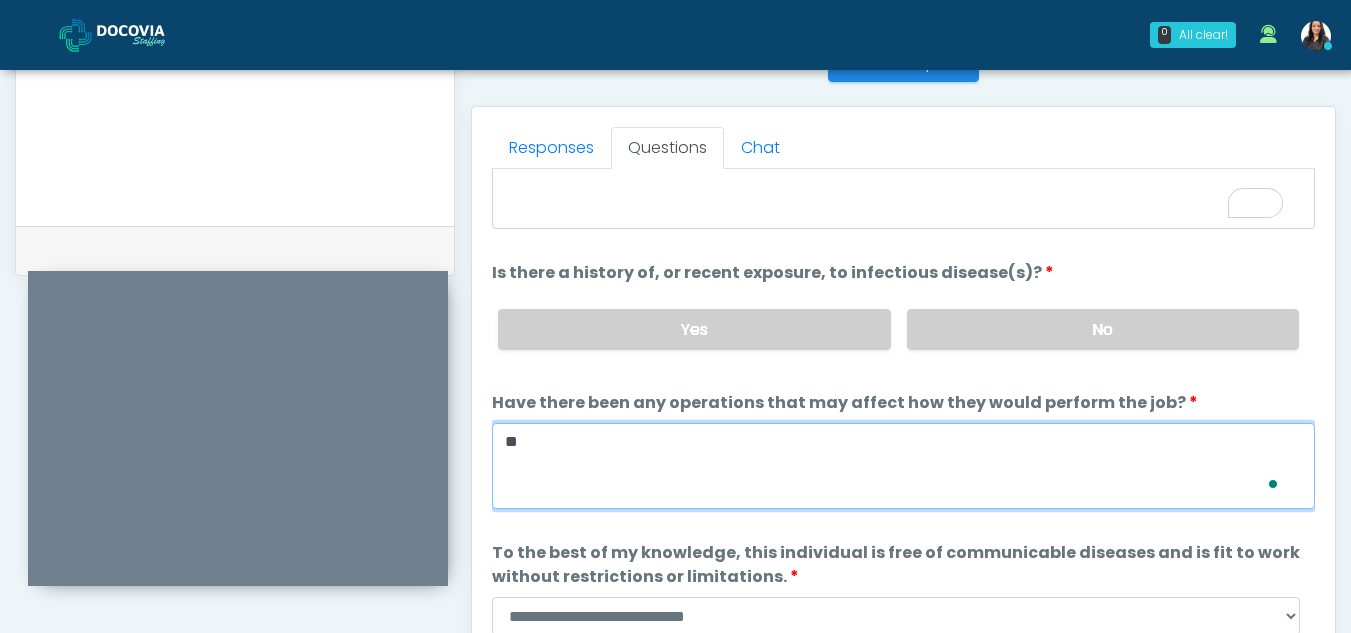 scroll, scrollTop: 143, scrollLeft: 0, axis: vertical 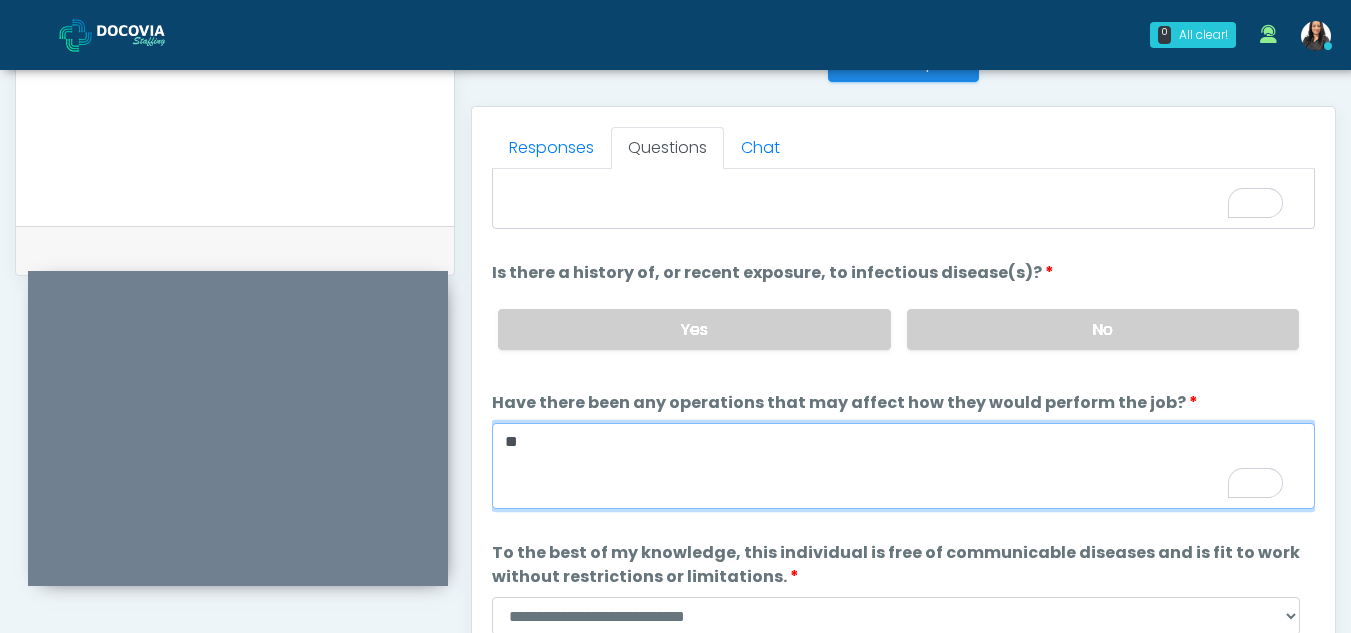 type on "**" 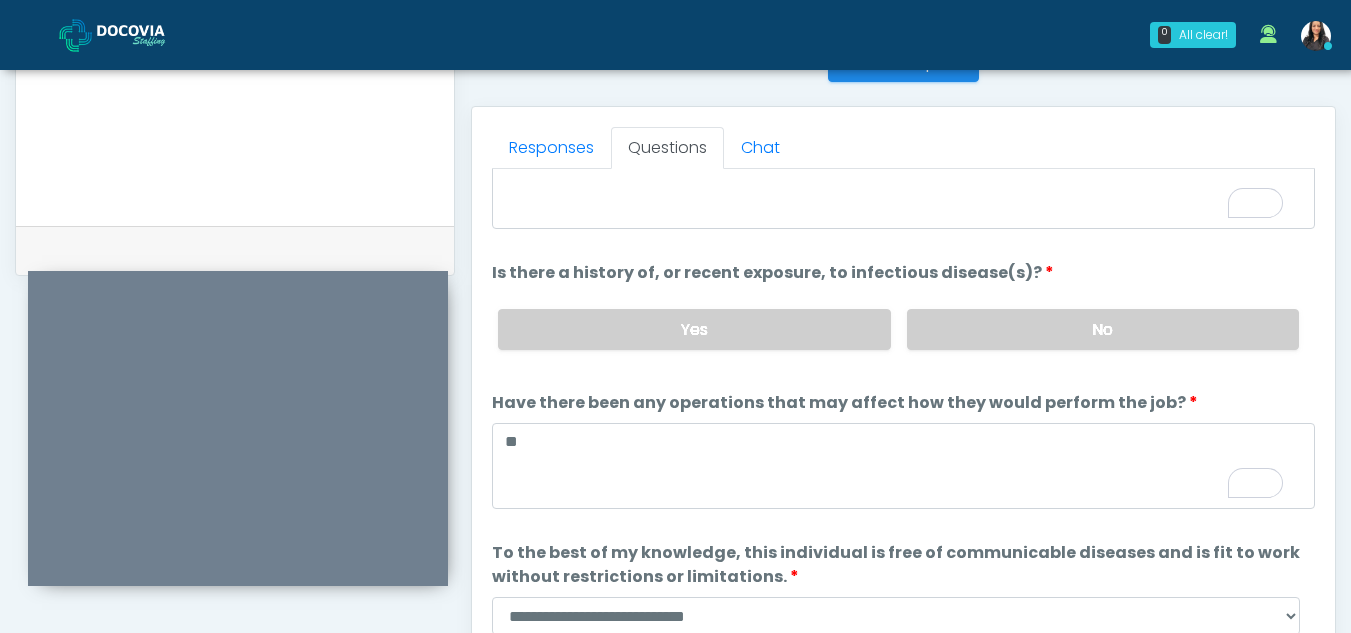 scroll, scrollTop: 171, scrollLeft: 0, axis: vertical 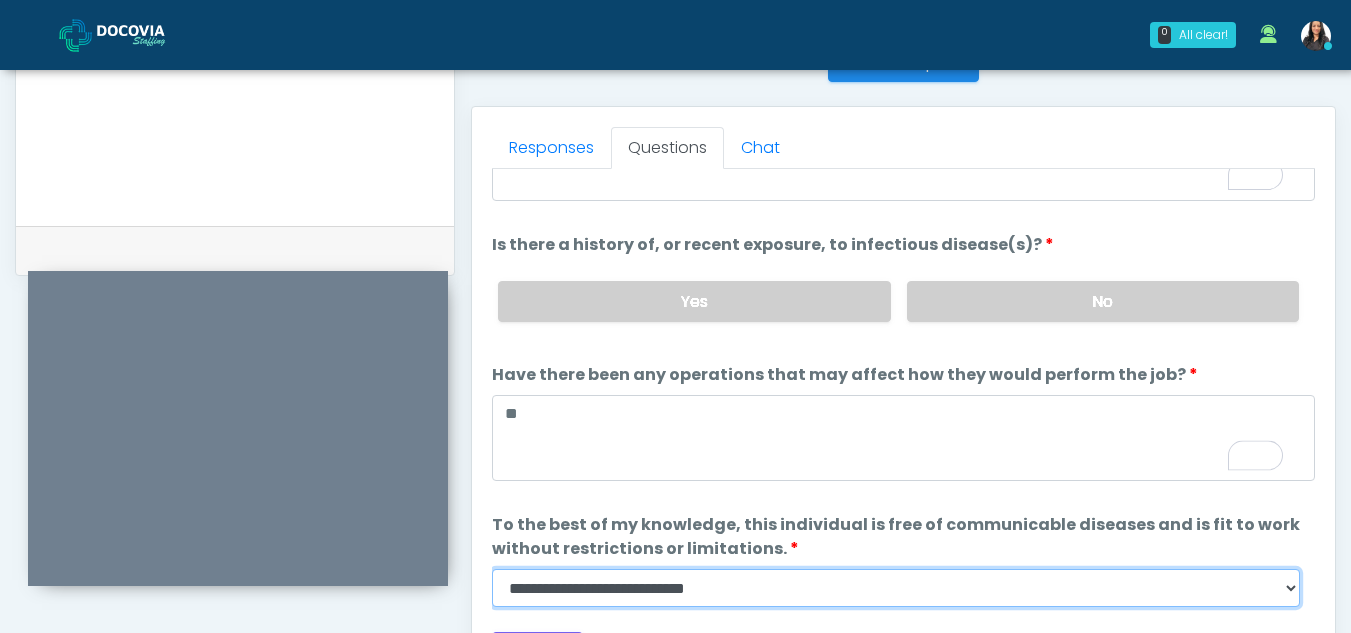 click on "**********" at bounding box center [896, 588] 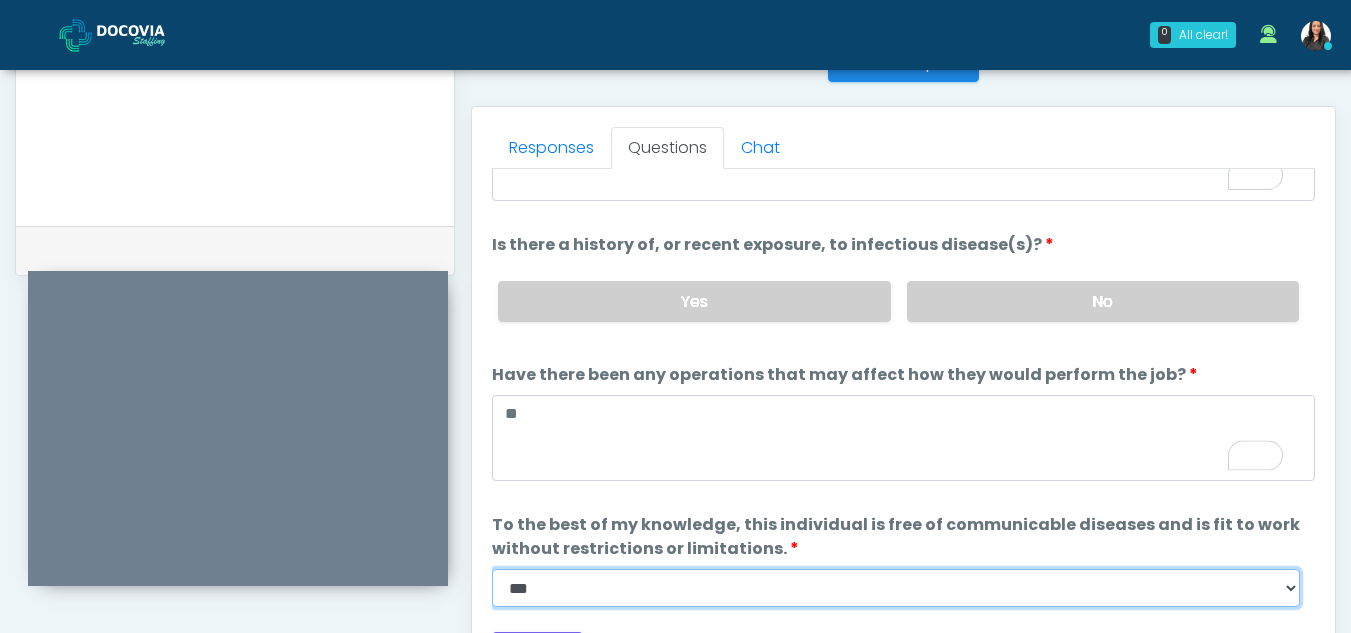 click on "**********" at bounding box center [896, 588] 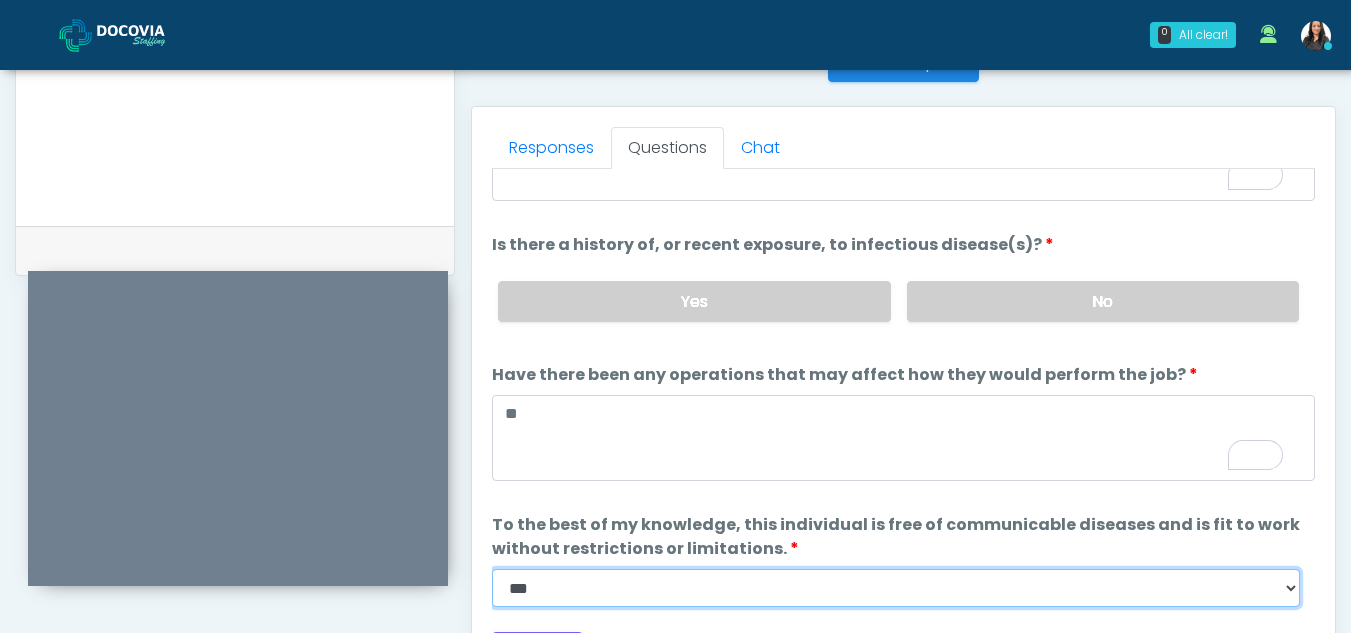 scroll, scrollTop: 1060, scrollLeft: 0, axis: vertical 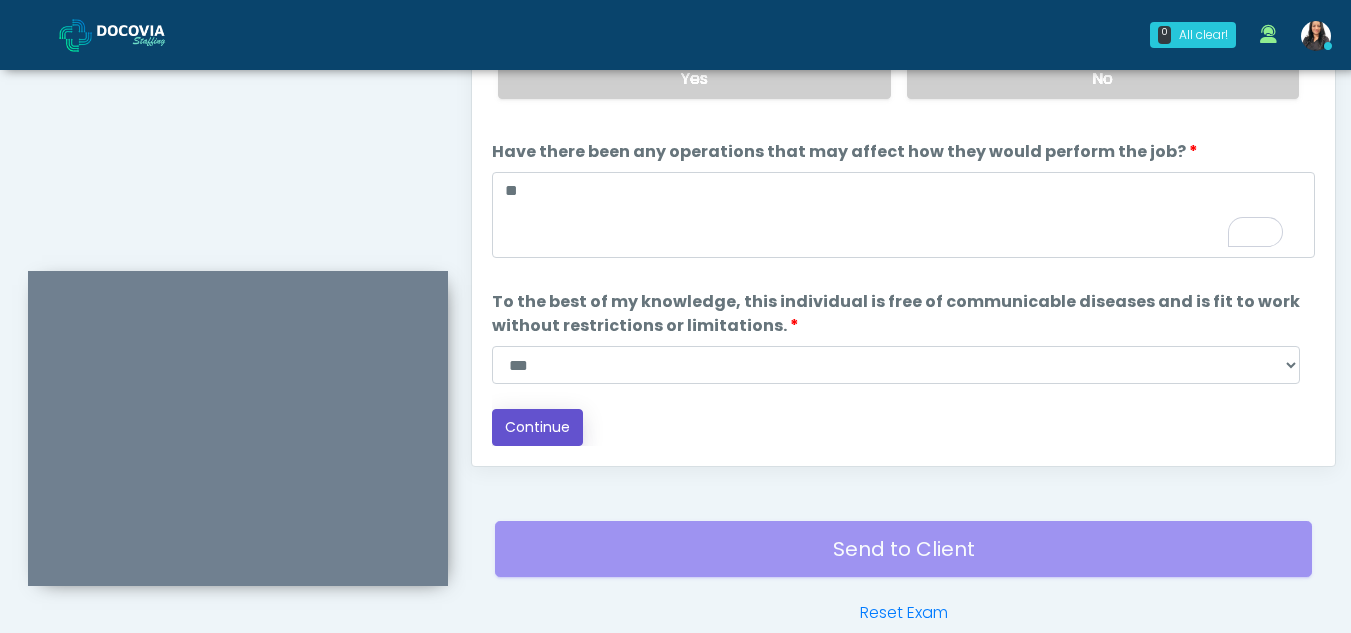 click on "Continue" at bounding box center [537, 427] 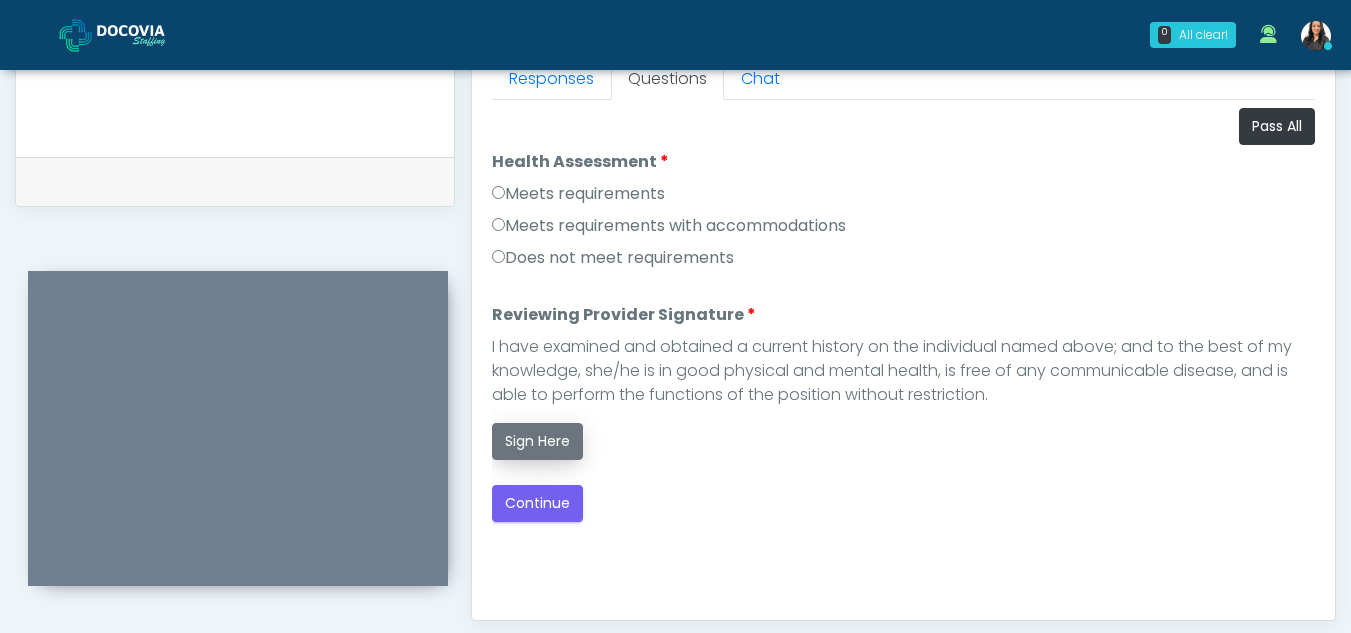 click on "Sign Here" at bounding box center [537, 441] 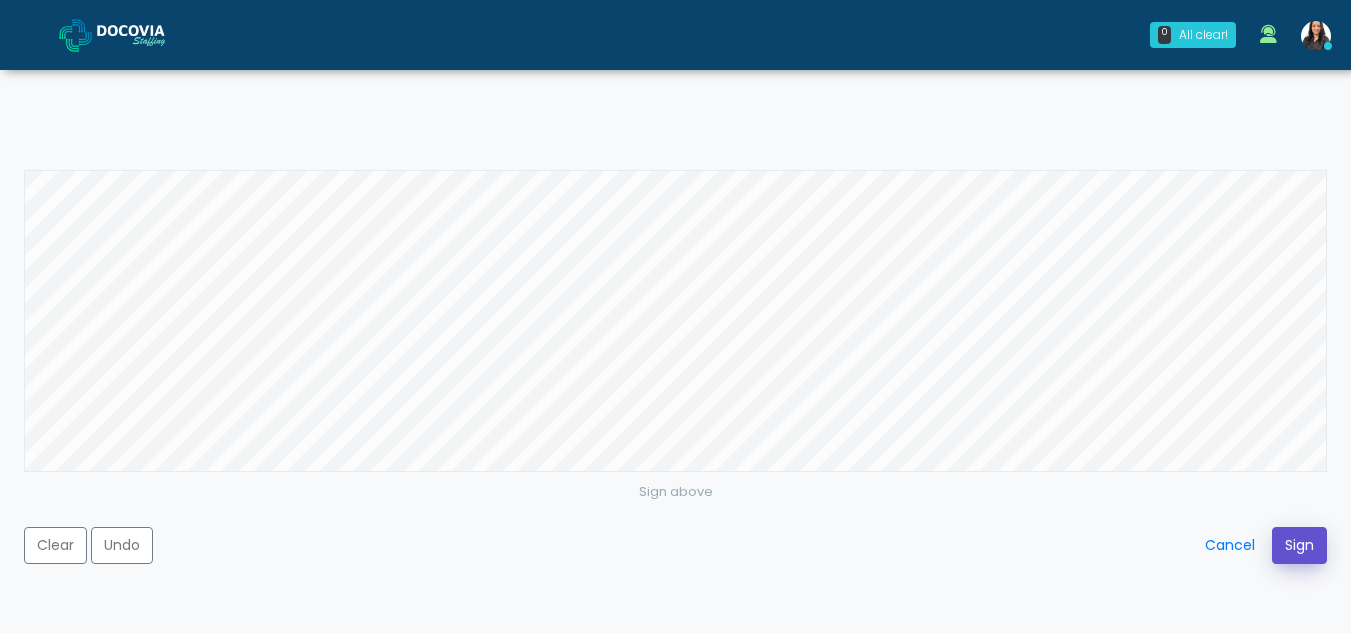 click on "Sign" at bounding box center [1299, 545] 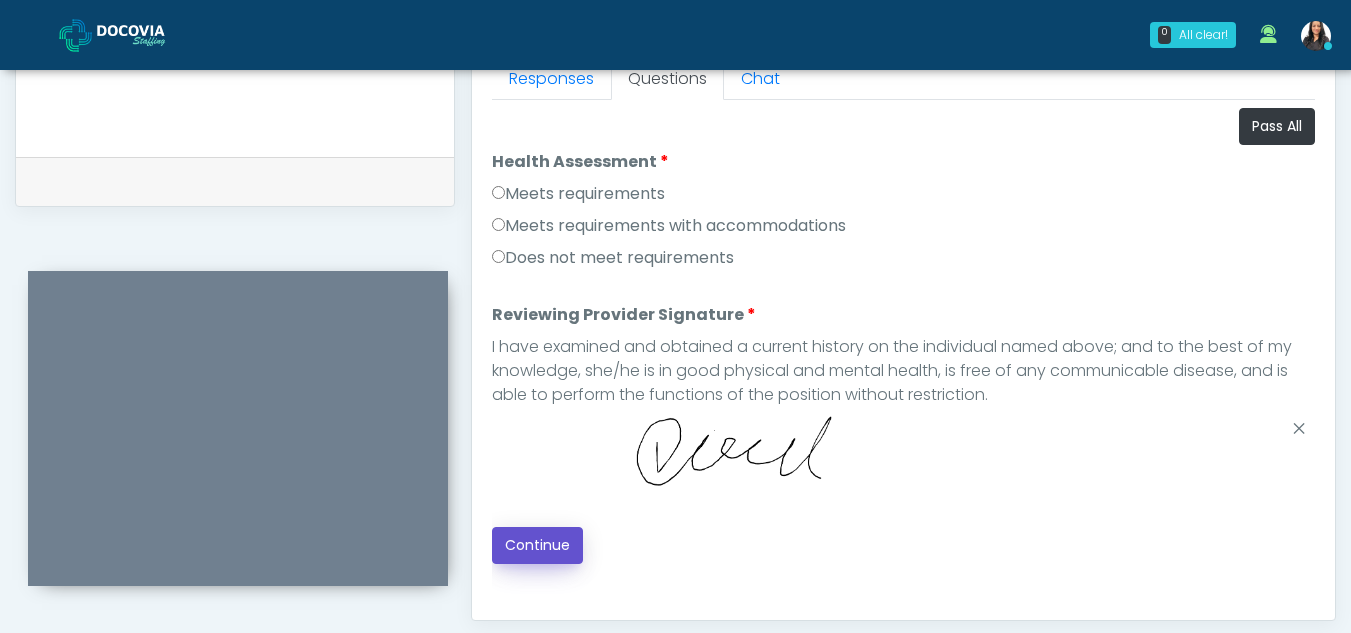 click on "Continue" at bounding box center [537, 545] 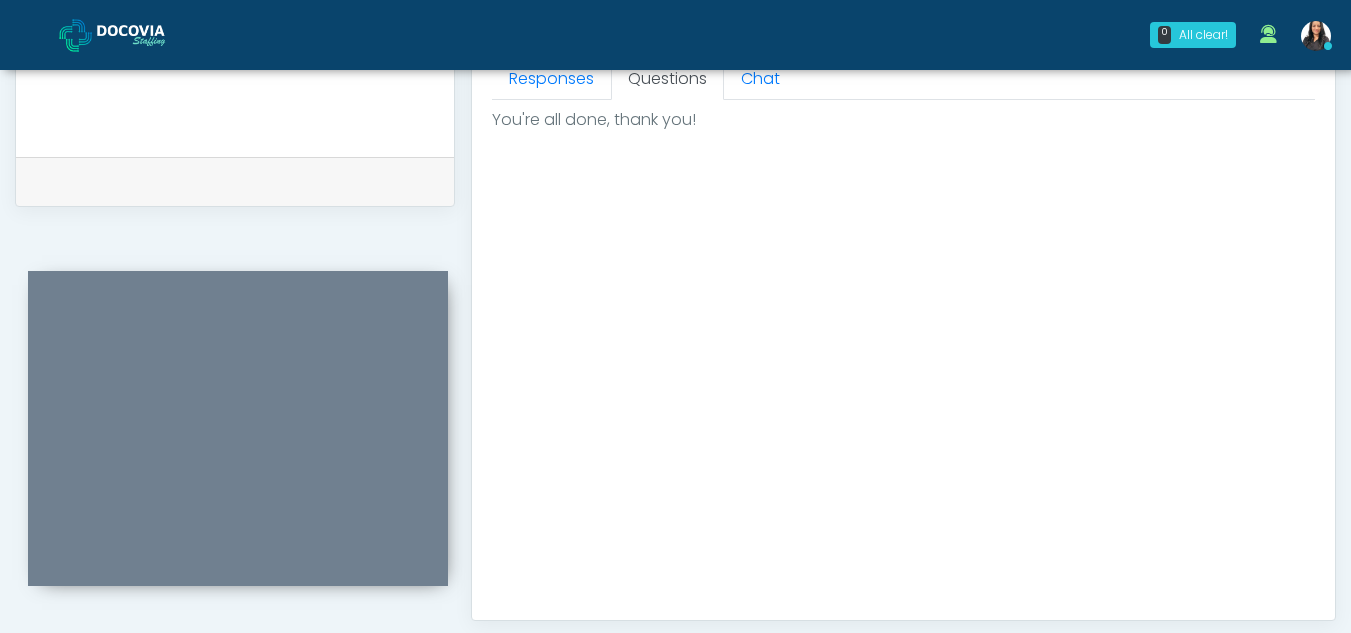 scroll, scrollTop: 1199, scrollLeft: 0, axis: vertical 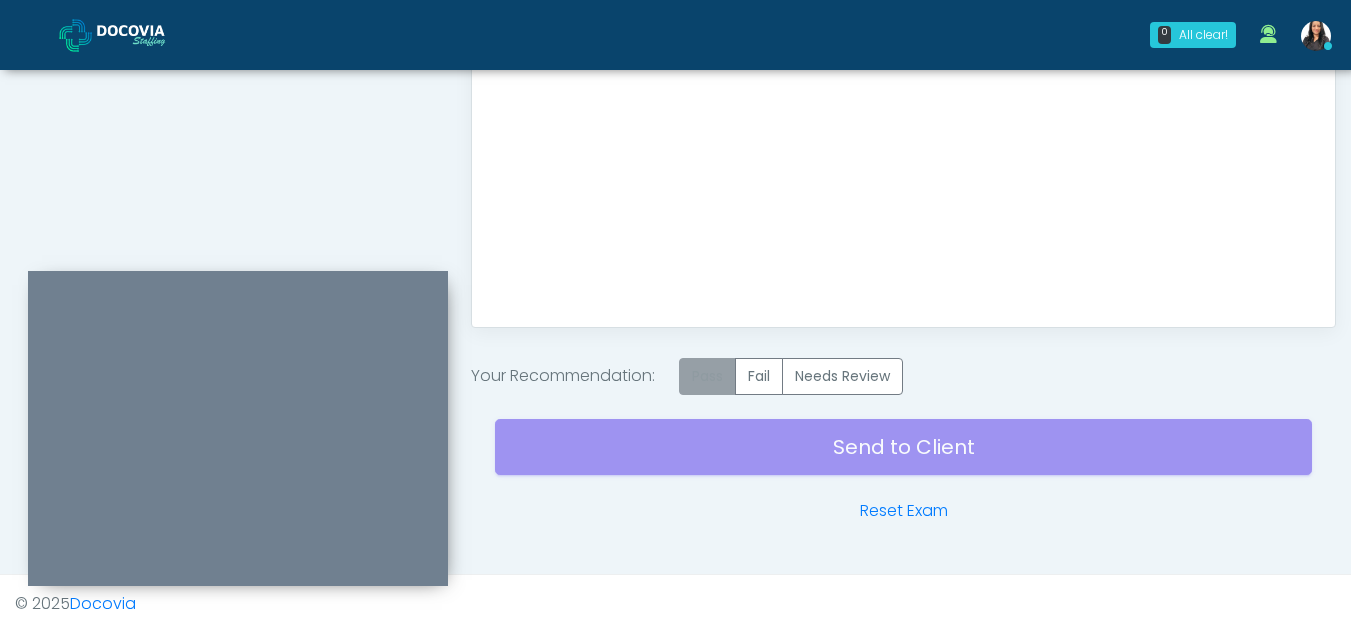 click on "Pass" at bounding box center [707, 376] 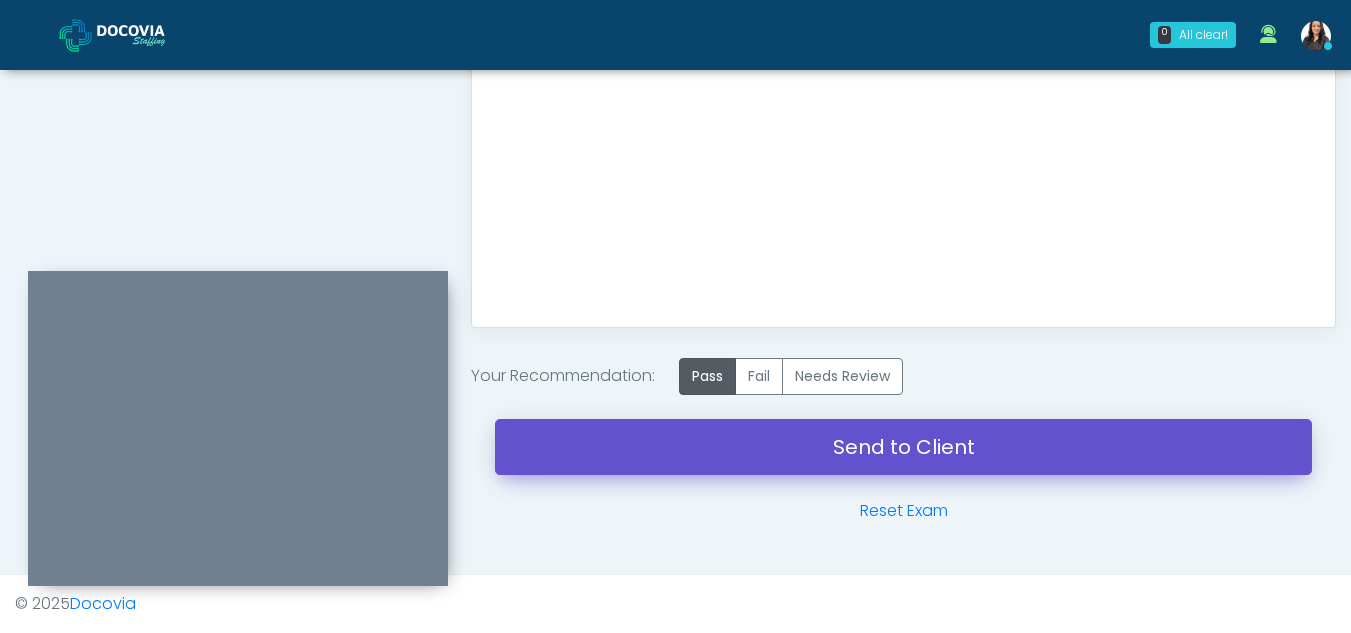 click on "Send to Client" at bounding box center [903, 447] 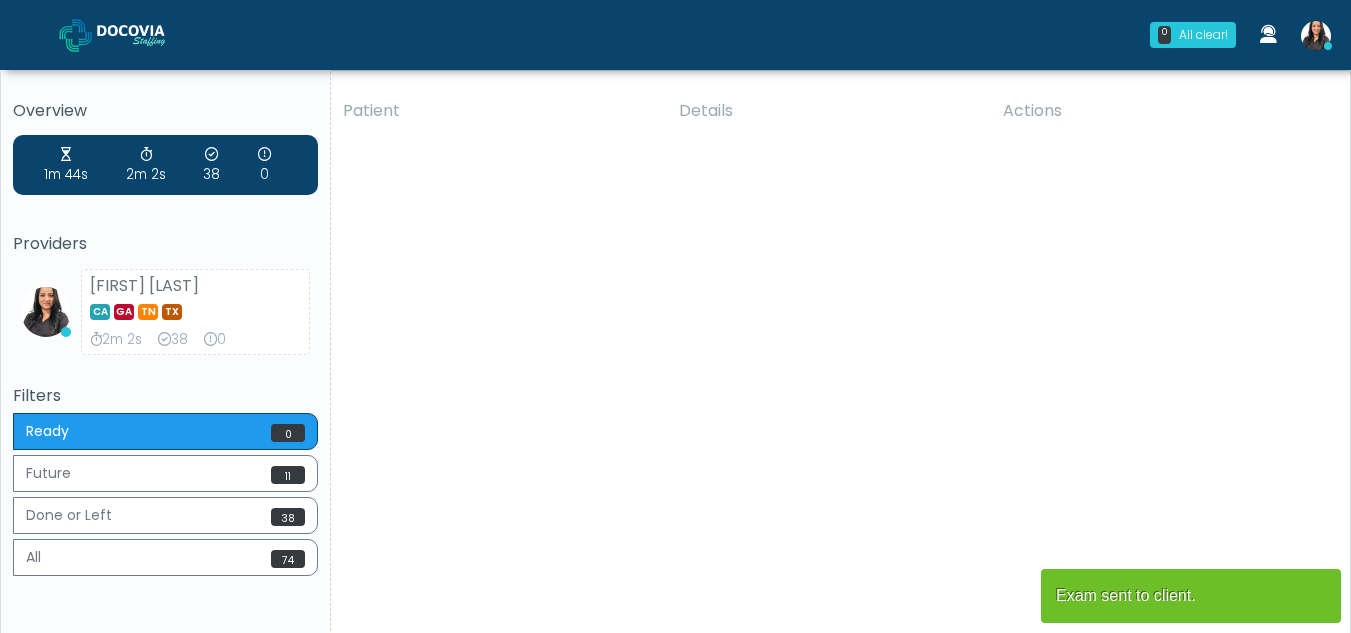 scroll, scrollTop: 0, scrollLeft: 0, axis: both 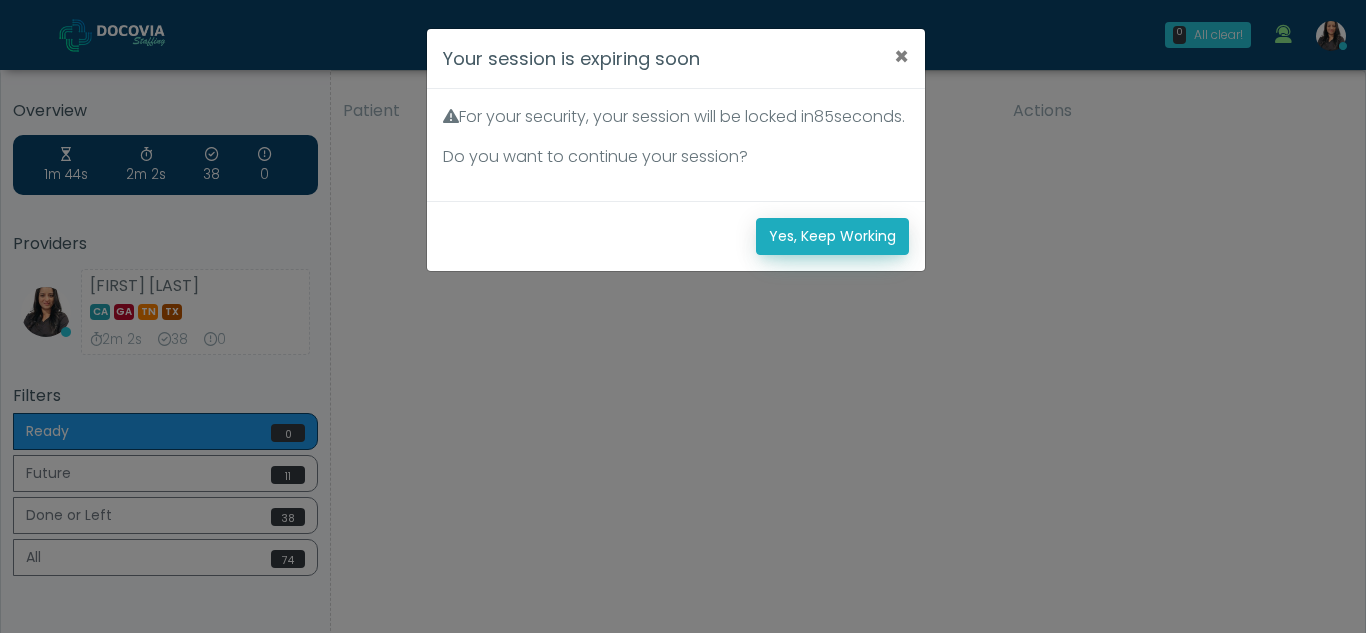 click on "Yes, Keep Working" at bounding box center [832, 236] 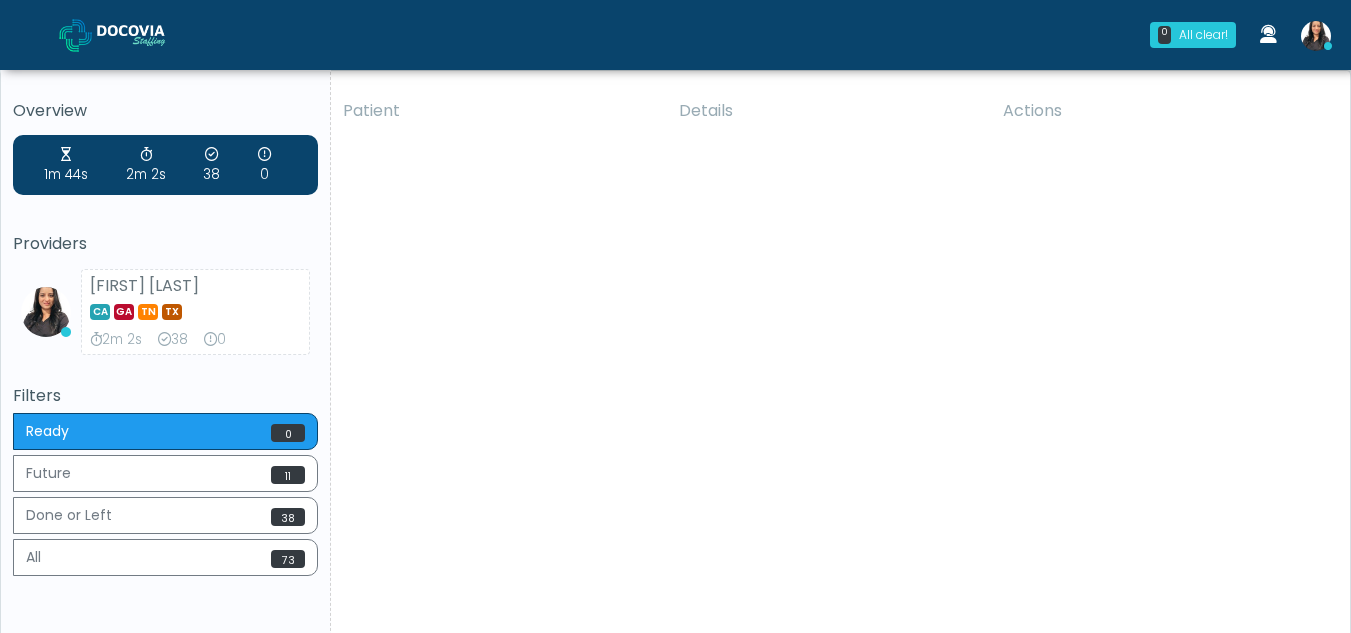 scroll, scrollTop: 0, scrollLeft: 0, axis: both 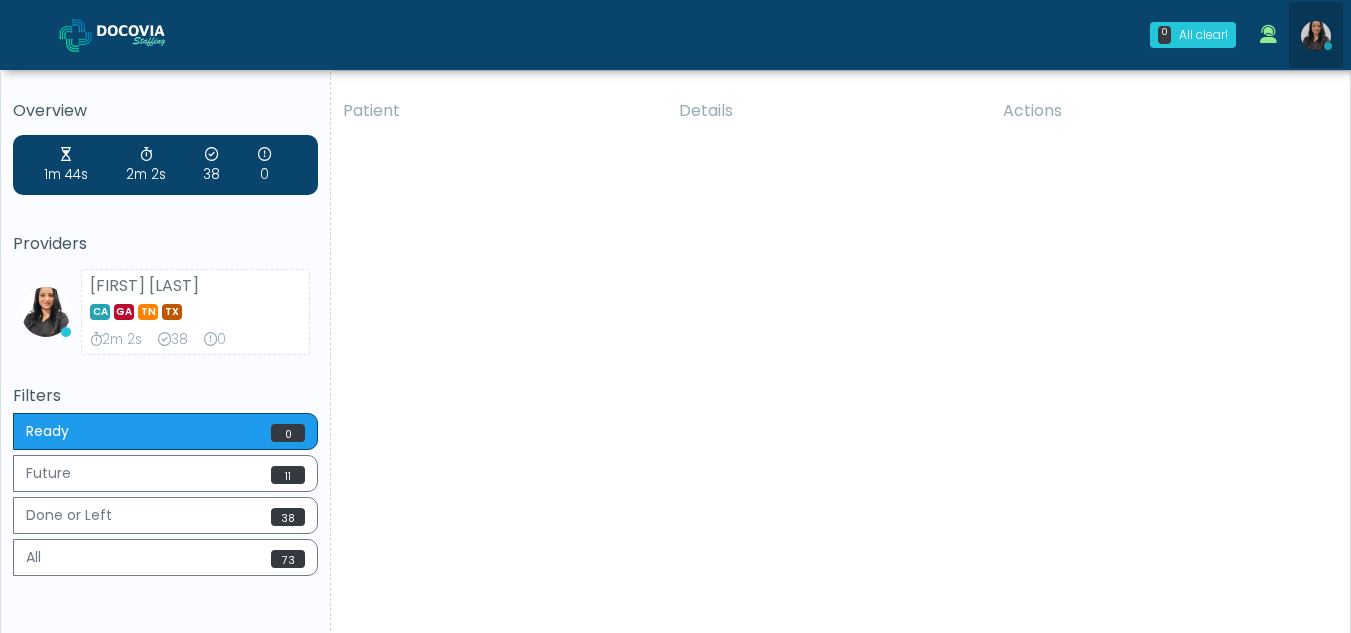 click at bounding box center (1316, 36) 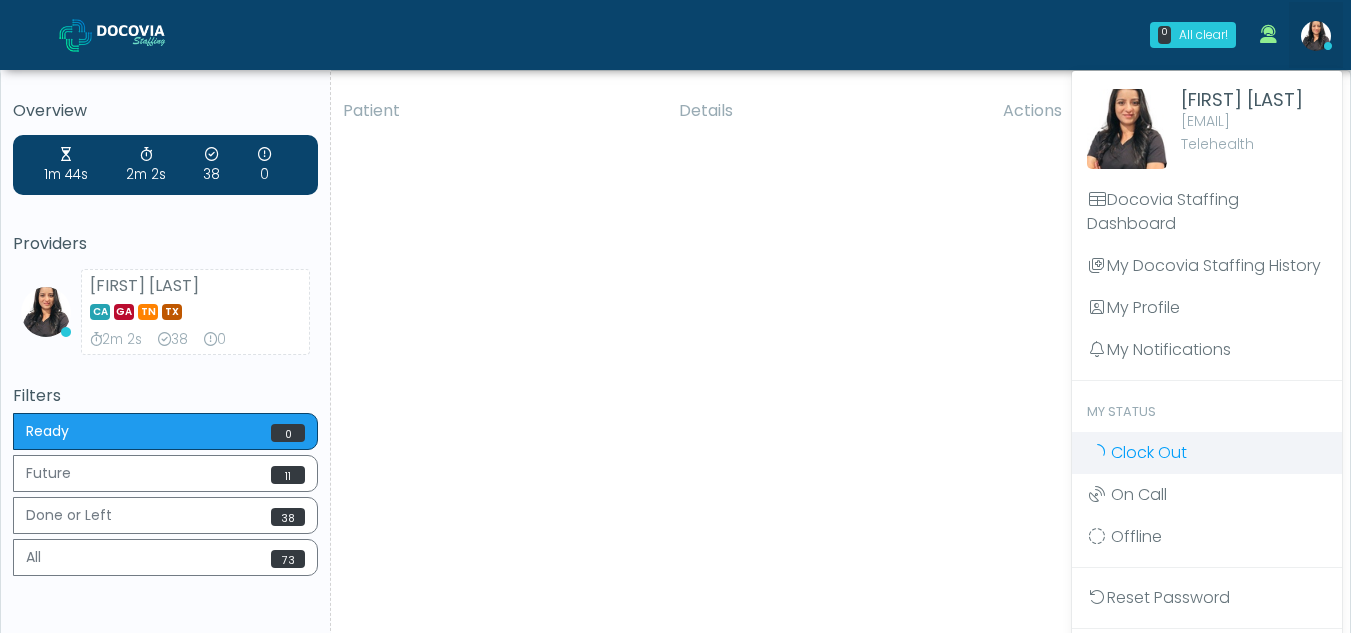 click on "Clock Out" at bounding box center [1149, 452] 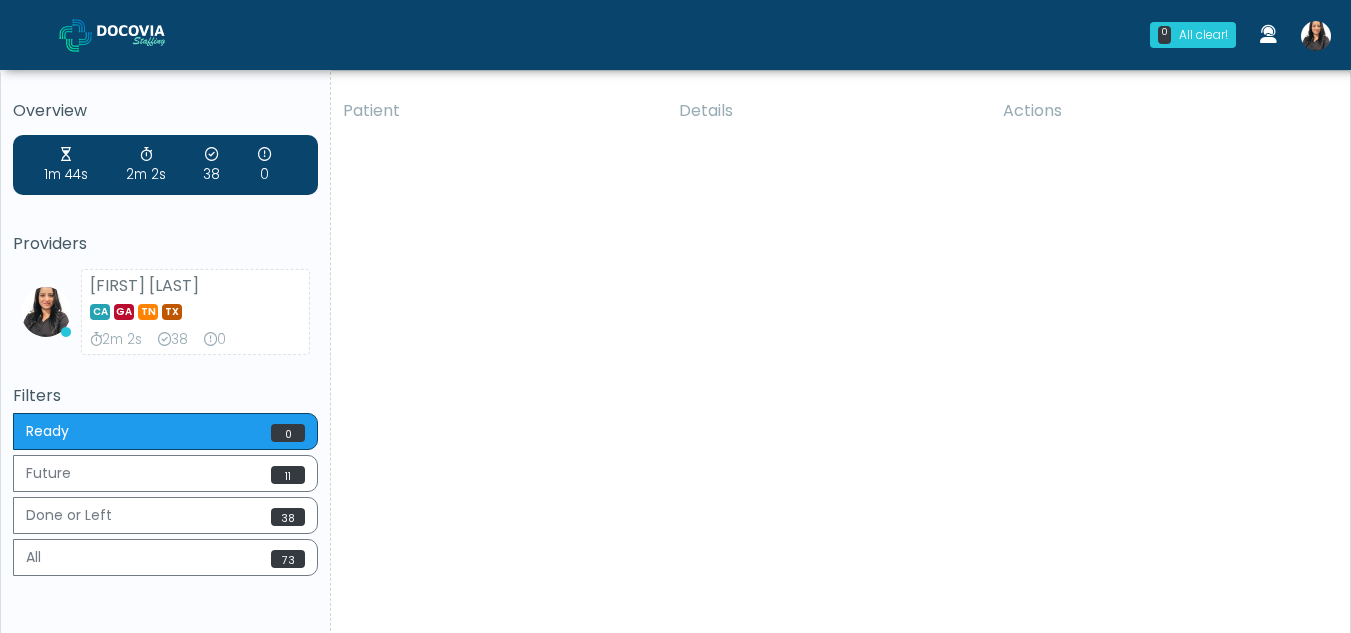 scroll, scrollTop: 0, scrollLeft: 0, axis: both 